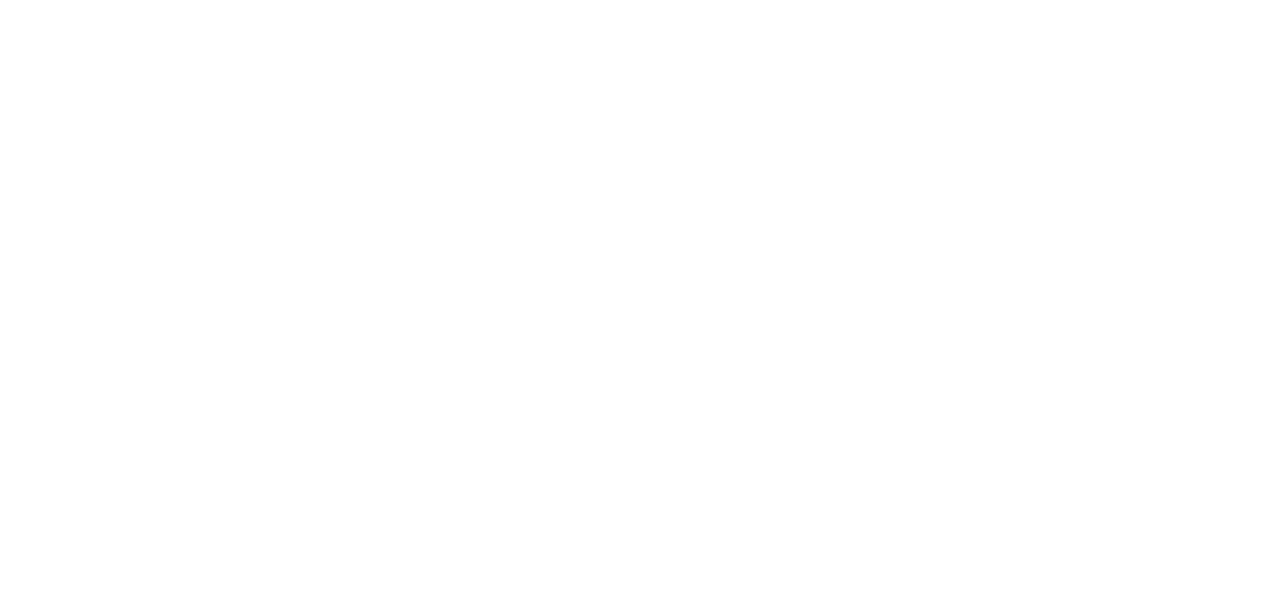 scroll, scrollTop: 0, scrollLeft: 0, axis: both 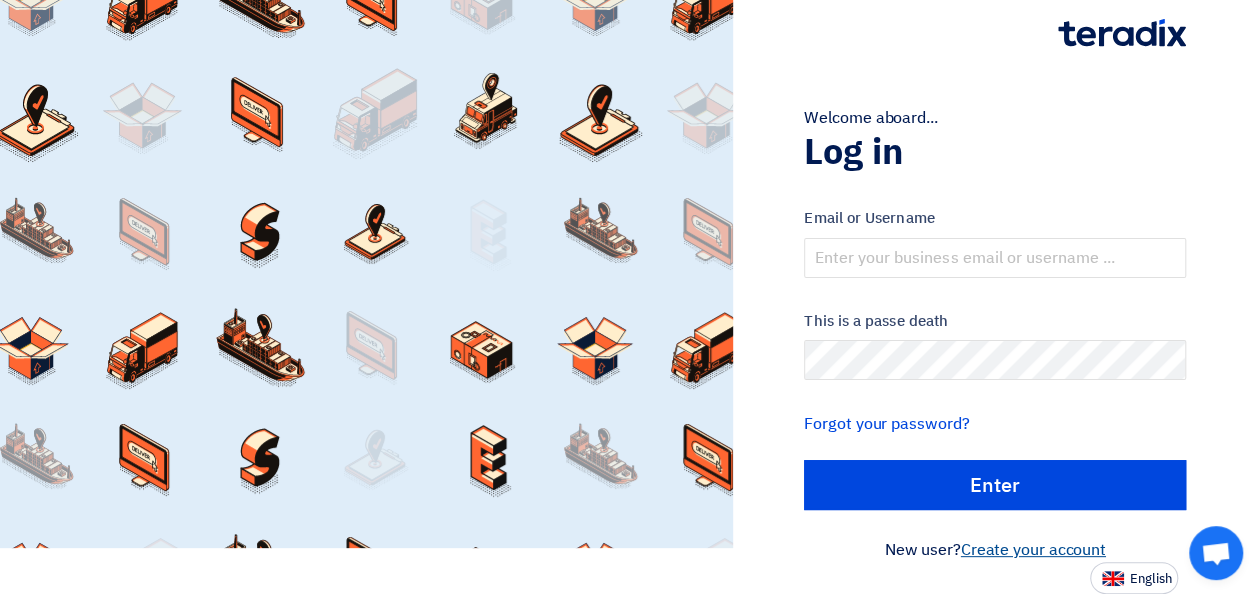 click on "Create your account" 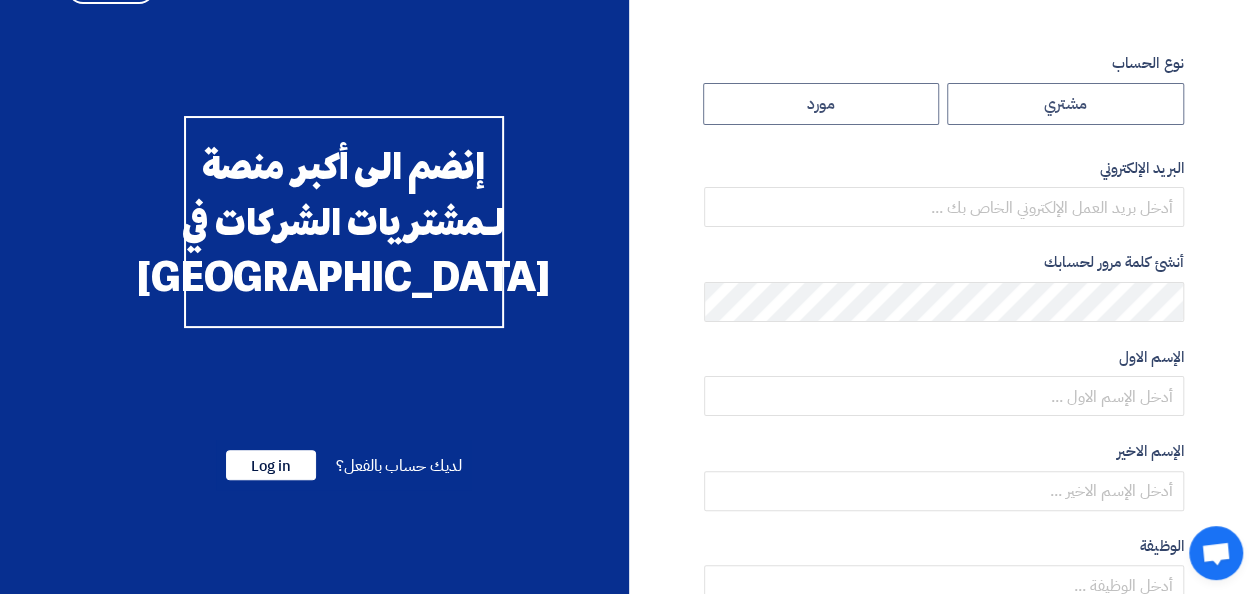 scroll, scrollTop: 0, scrollLeft: 0, axis: both 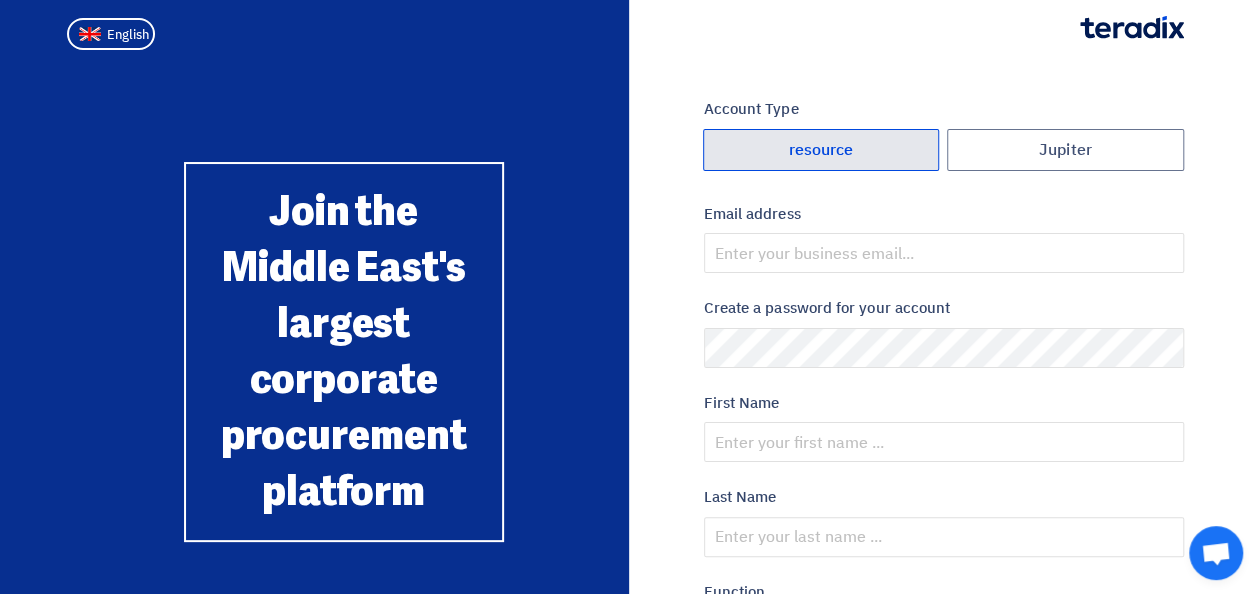 click on "resource" 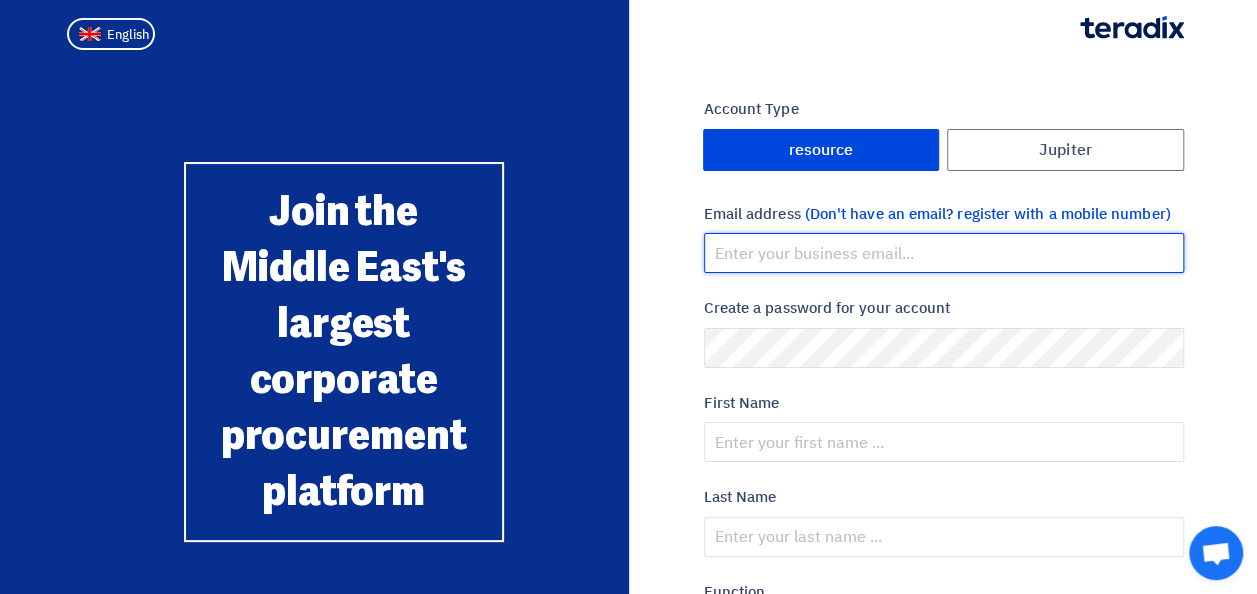 click at bounding box center [944, 253] 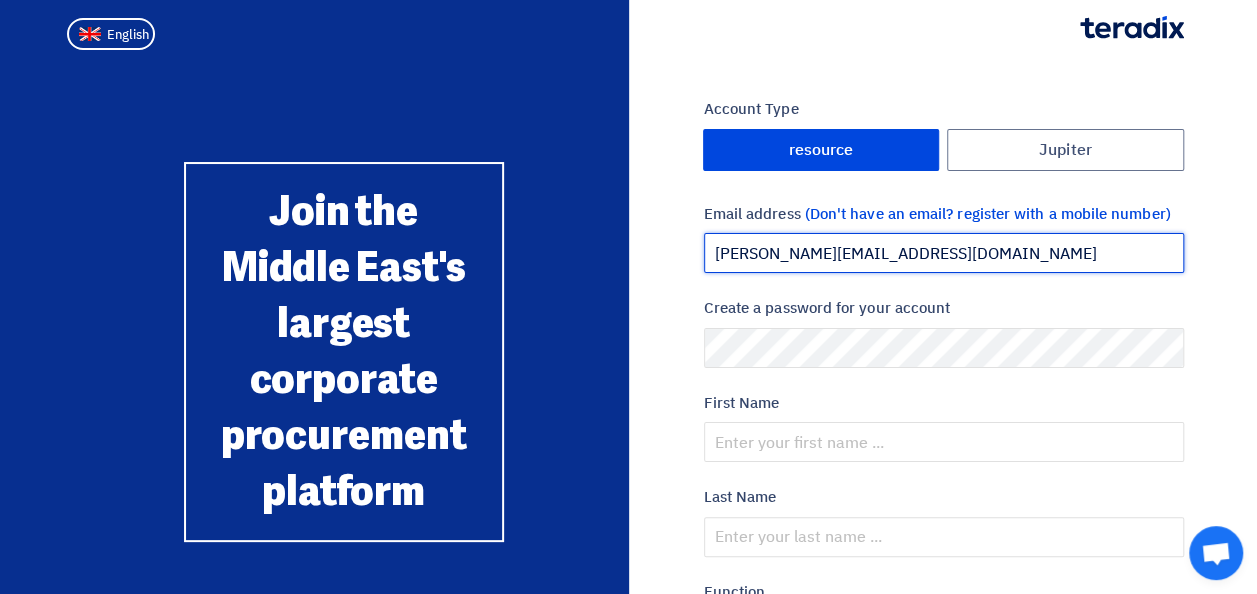 type on "[EMAIL_ADDRESS][DOMAIN_NAME]" 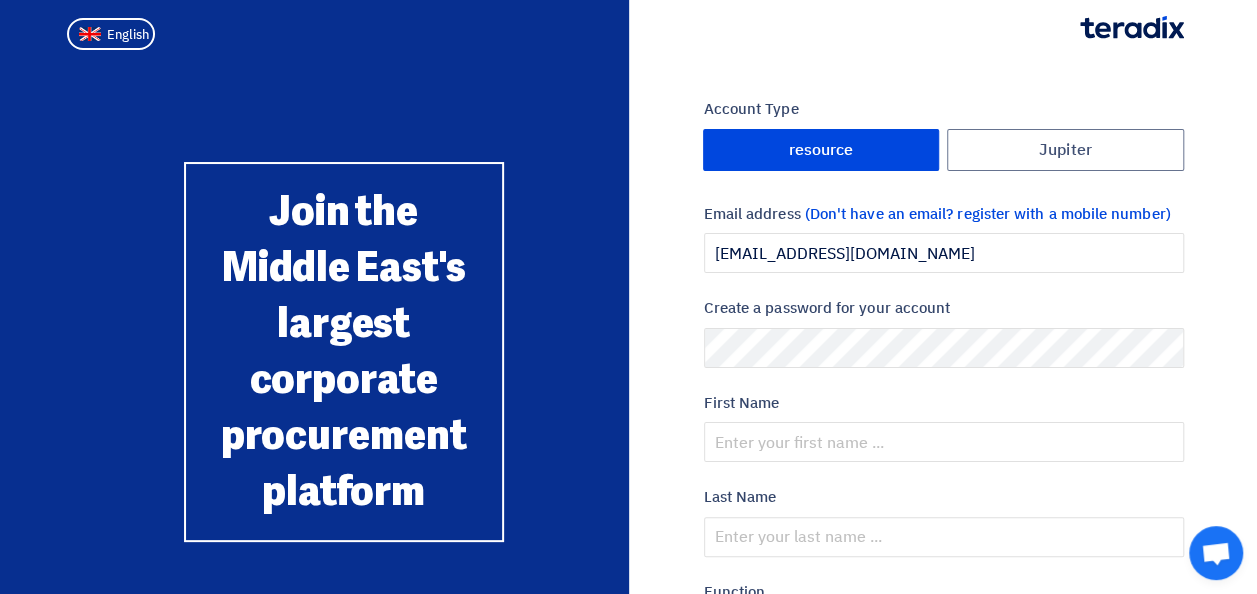 drag, startPoint x: 1254, startPoint y: 212, endPoint x: 1256, endPoint y: 239, distance: 27.073973 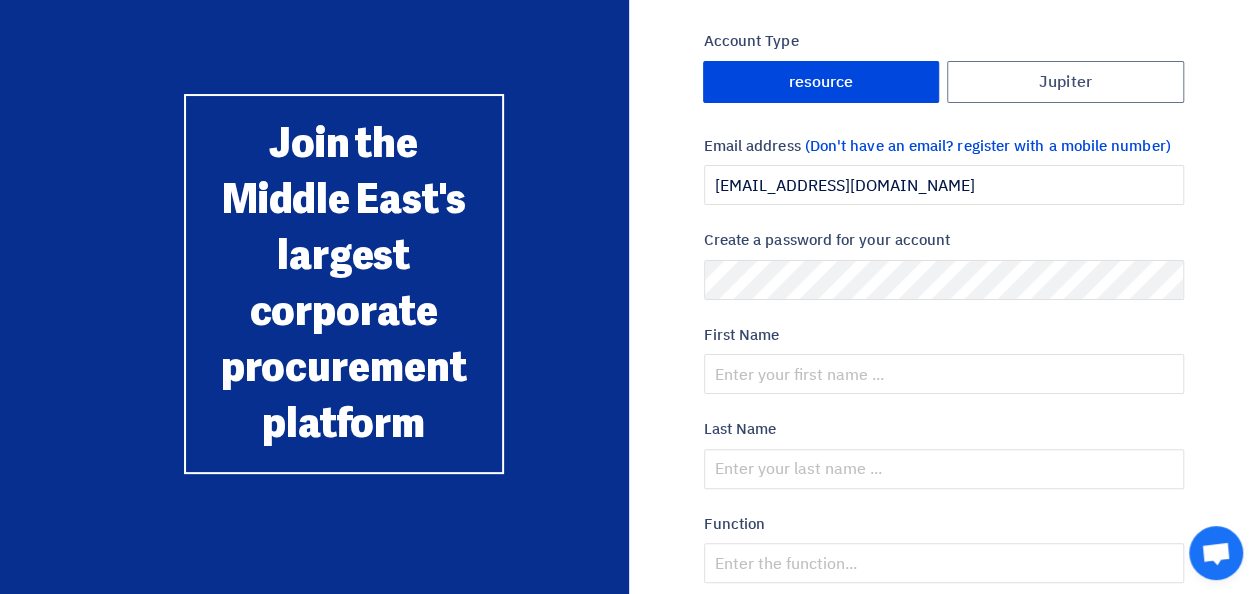 scroll, scrollTop: 0, scrollLeft: 0, axis: both 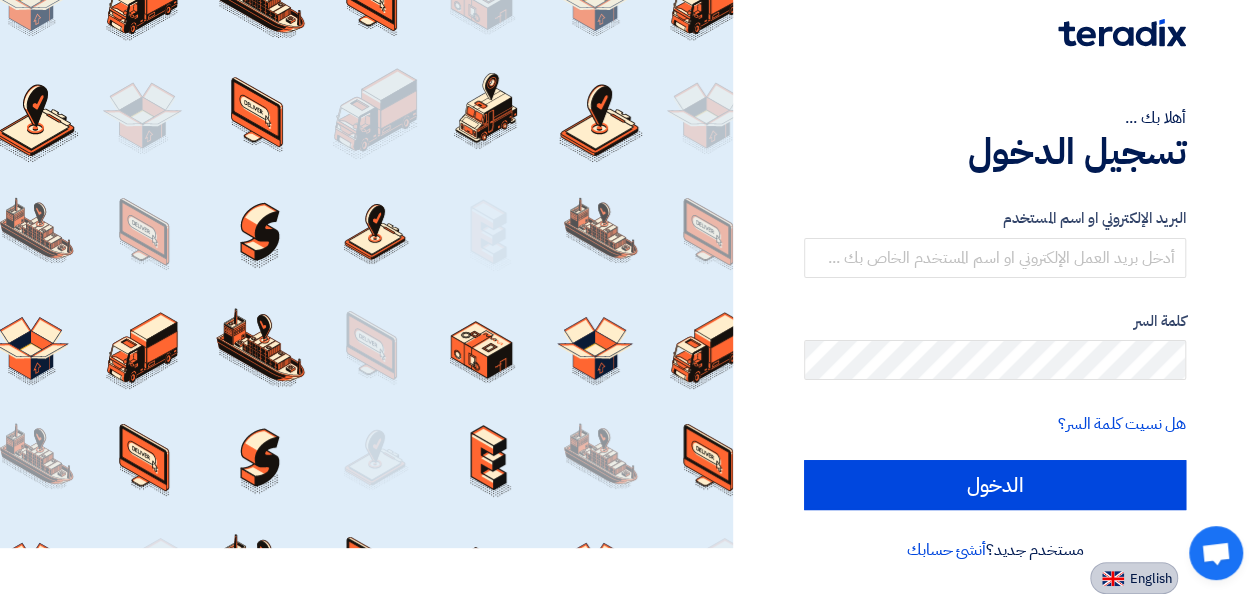 click on "English" 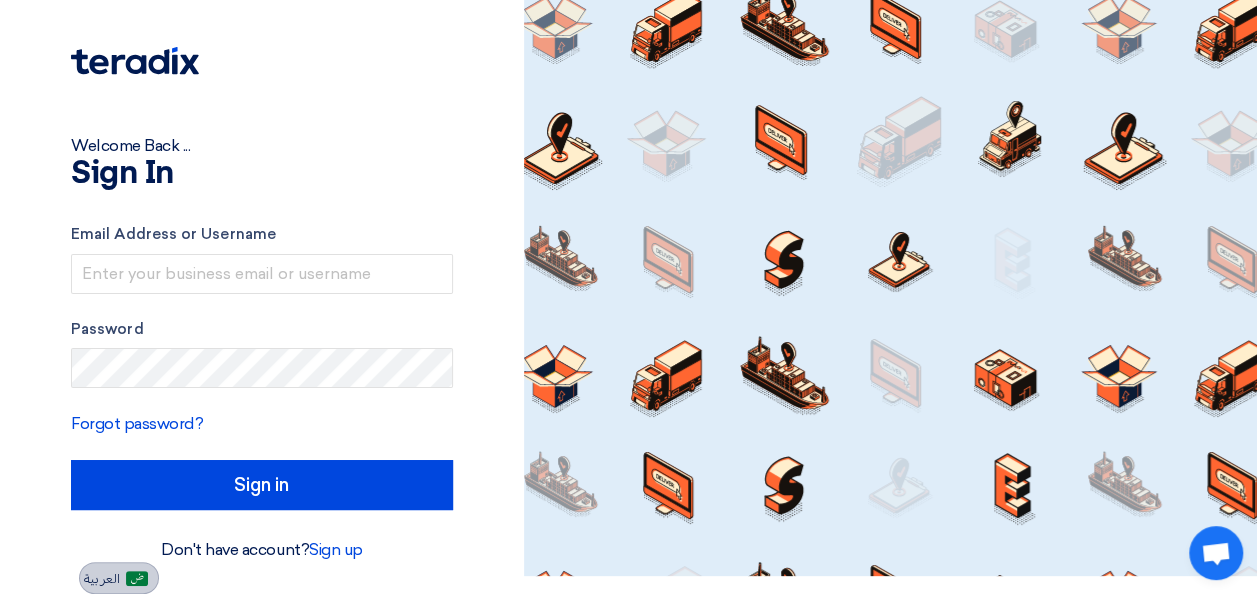 scroll, scrollTop: 18, scrollLeft: 0, axis: vertical 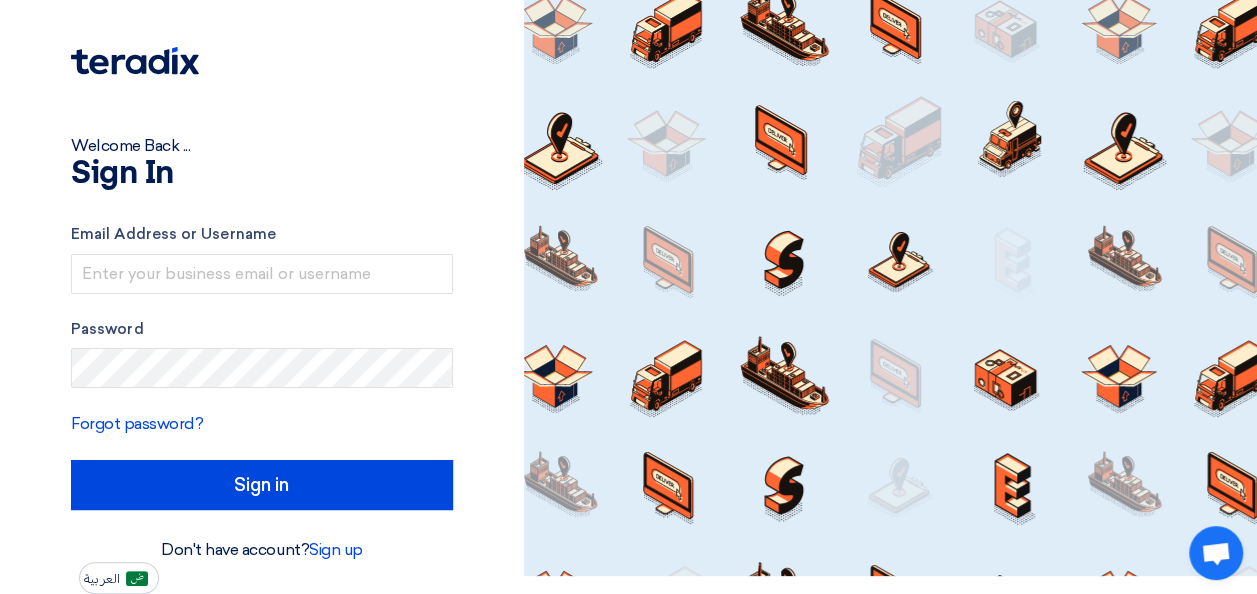 type 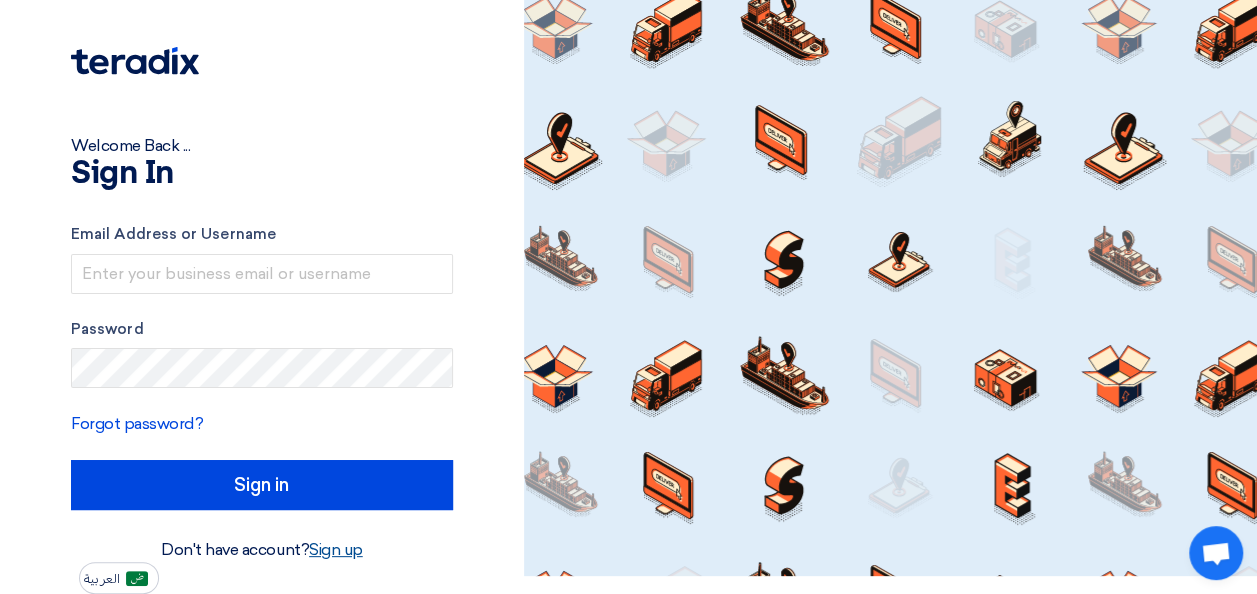click on "Sign up" 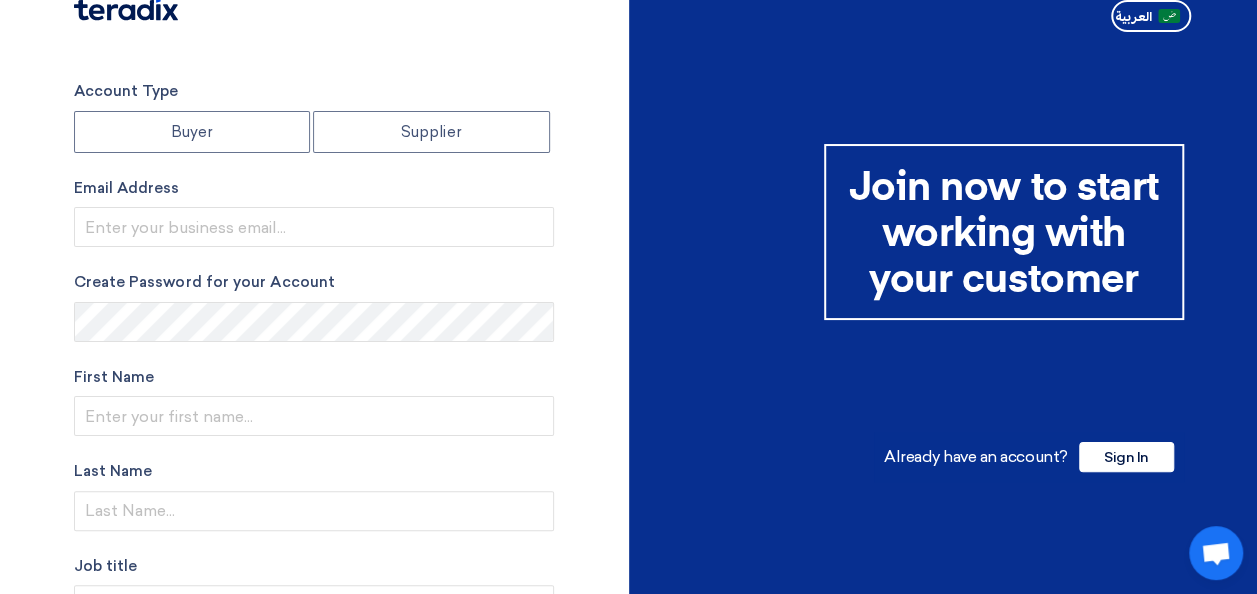 scroll, scrollTop: 0, scrollLeft: 0, axis: both 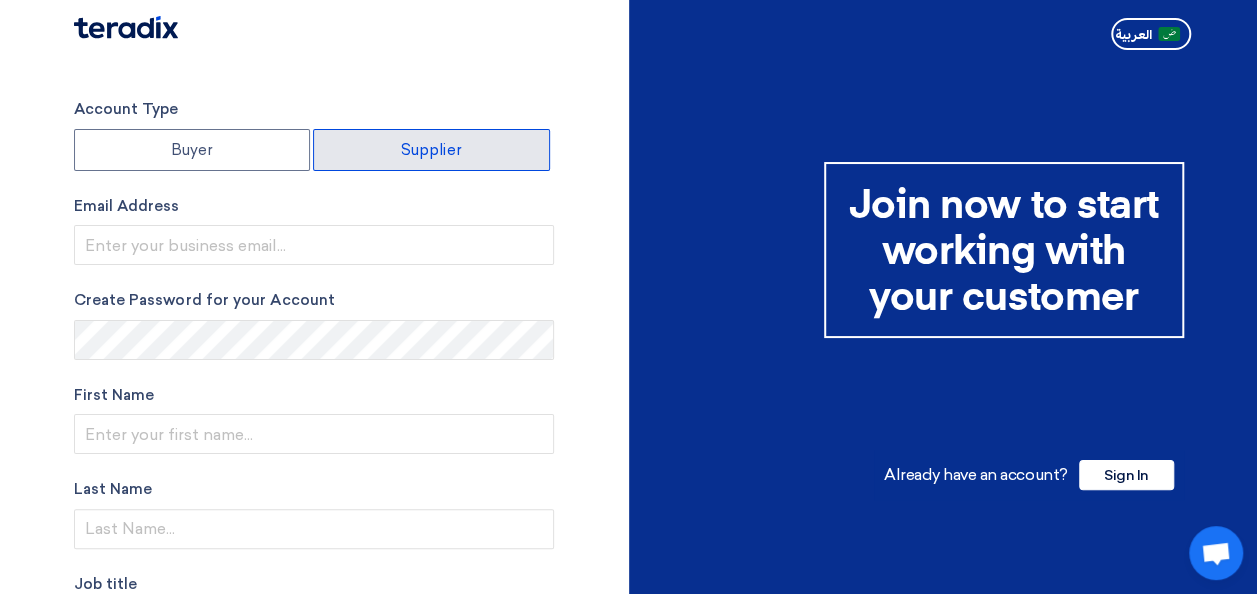 click on "Supplier" 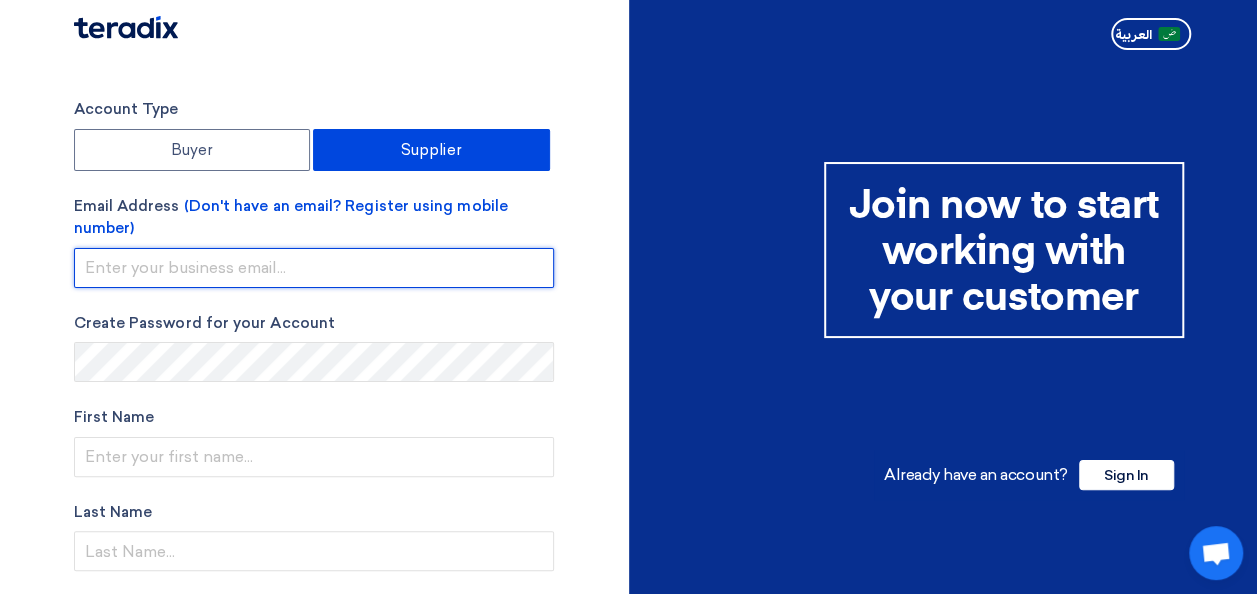 click at bounding box center (314, 268) 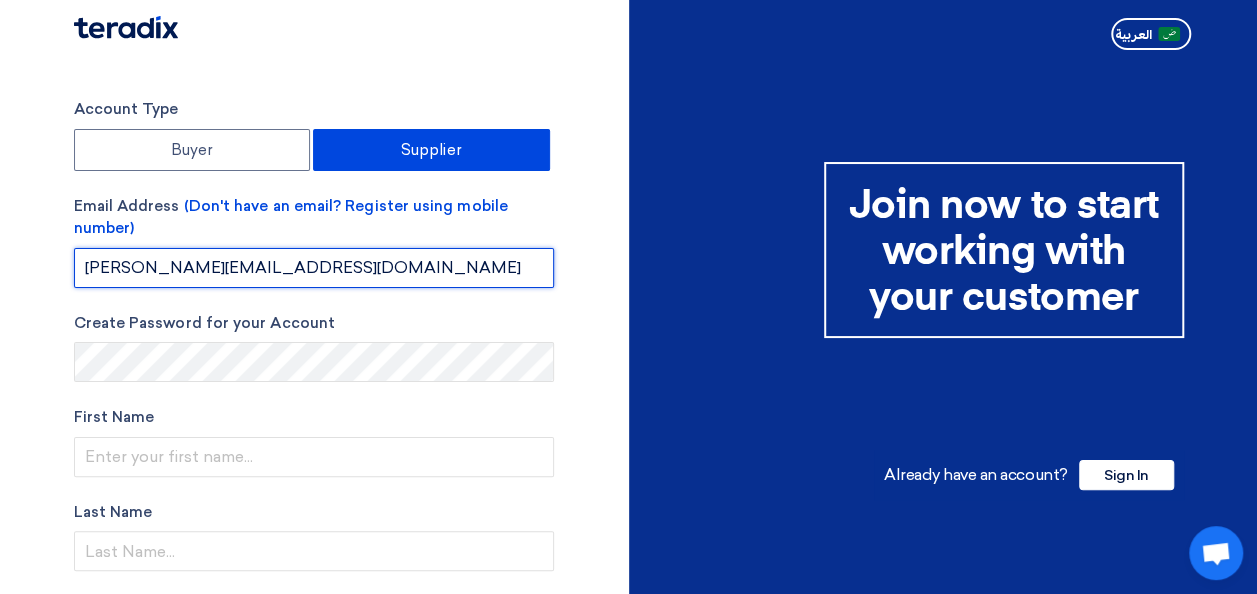 type on "[EMAIL_ADDRESS][DOMAIN_NAME]" 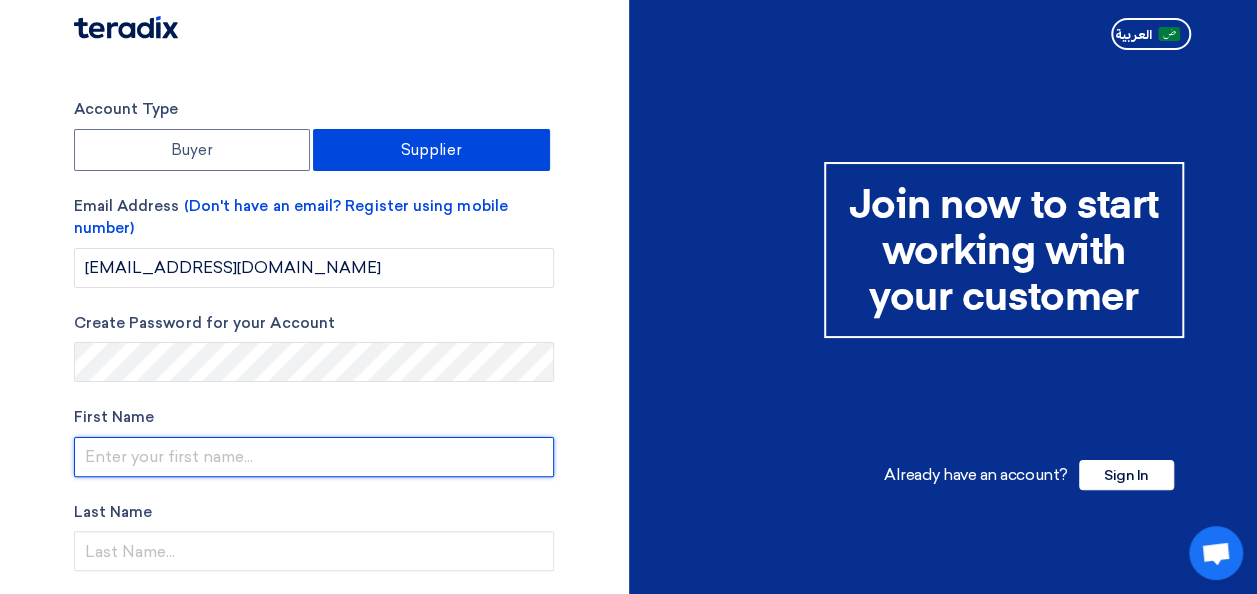 click at bounding box center (314, 457) 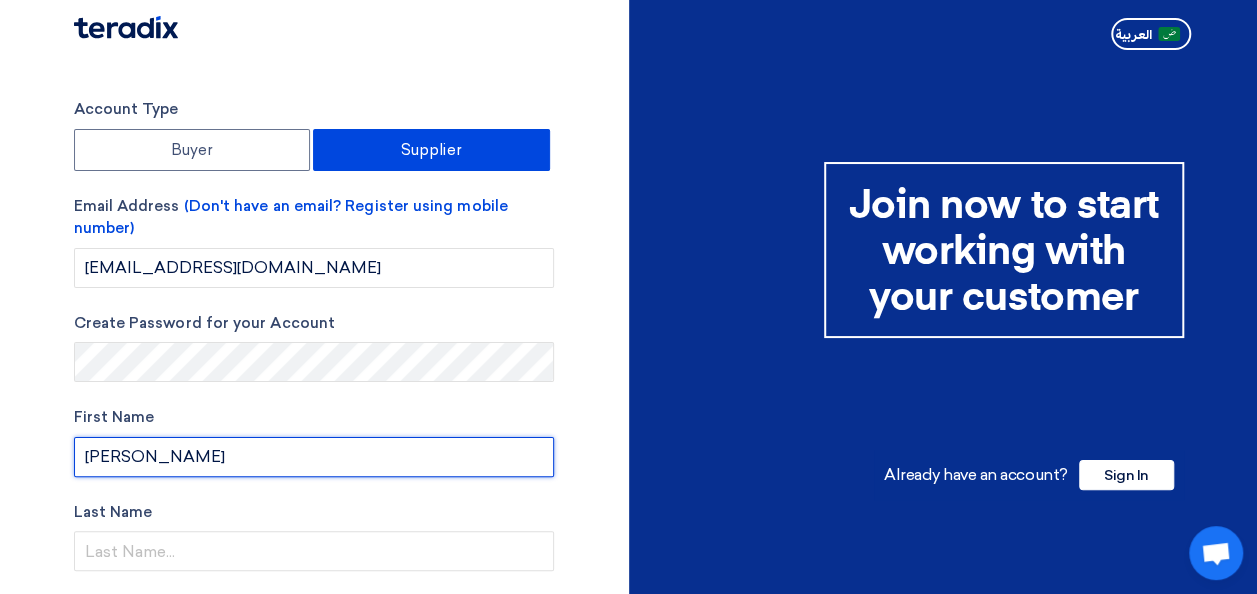 type on "Mohammed Ataullah" 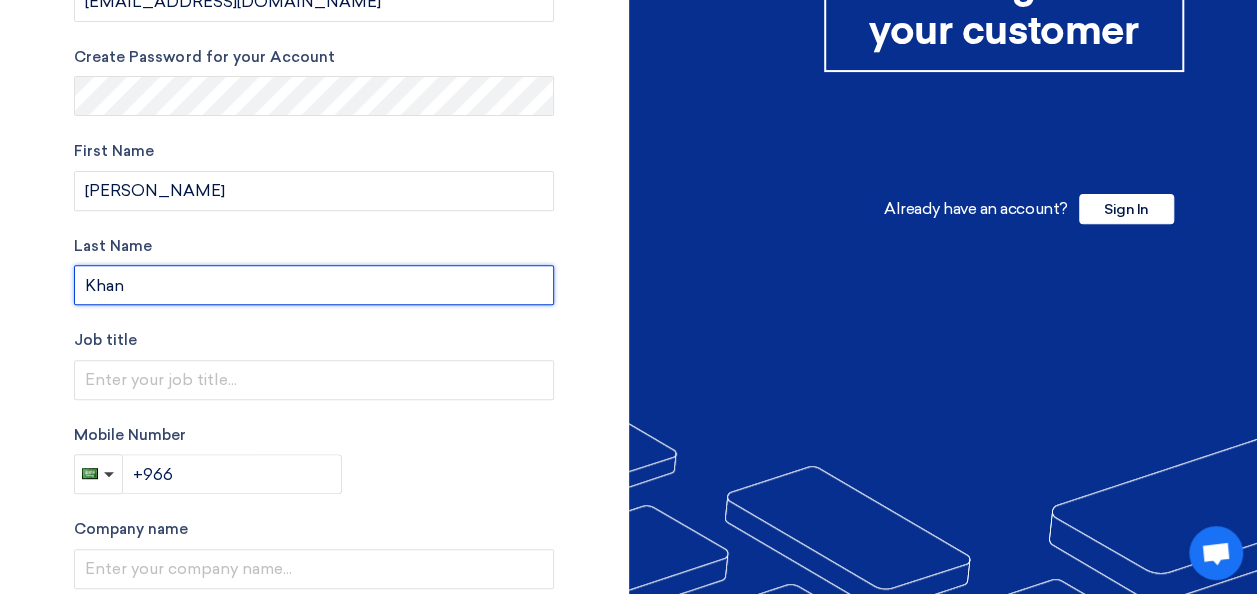 scroll, scrollTop: 267, scrollLeft: 0, axis: vertical 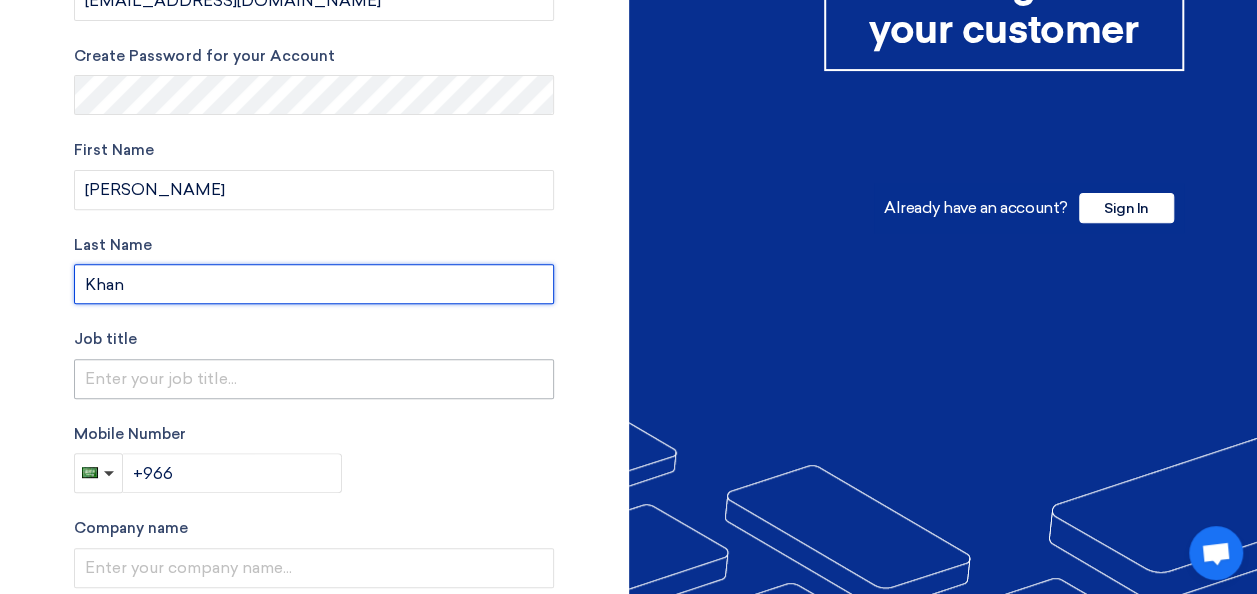 type on "Khan" 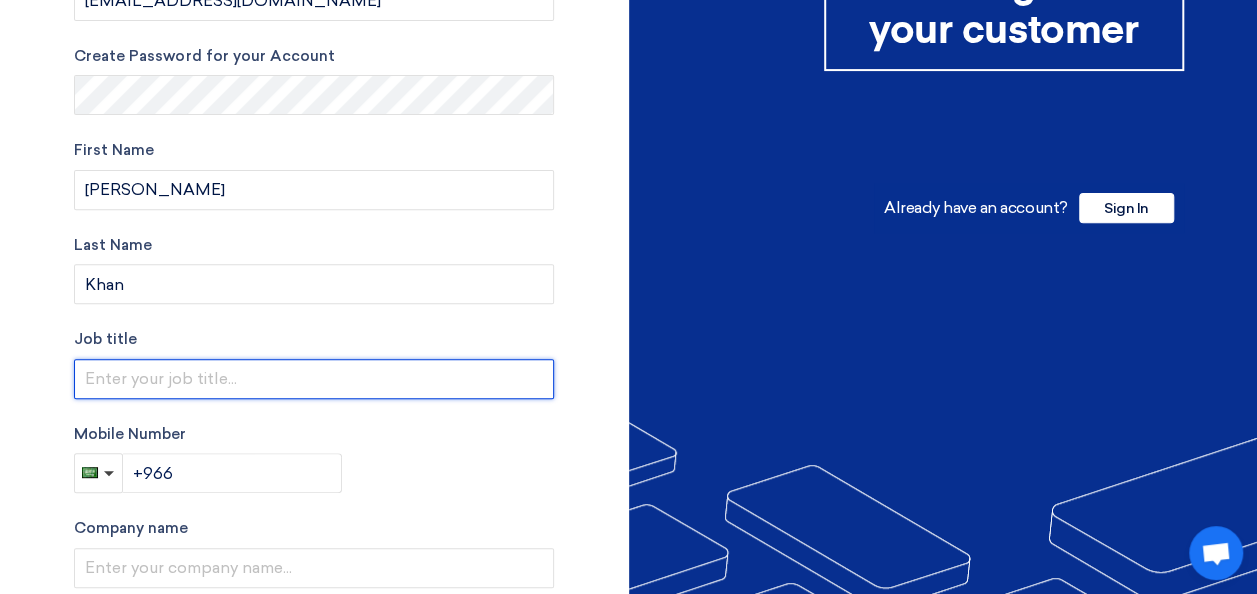 click at bounding box center (314, 379) 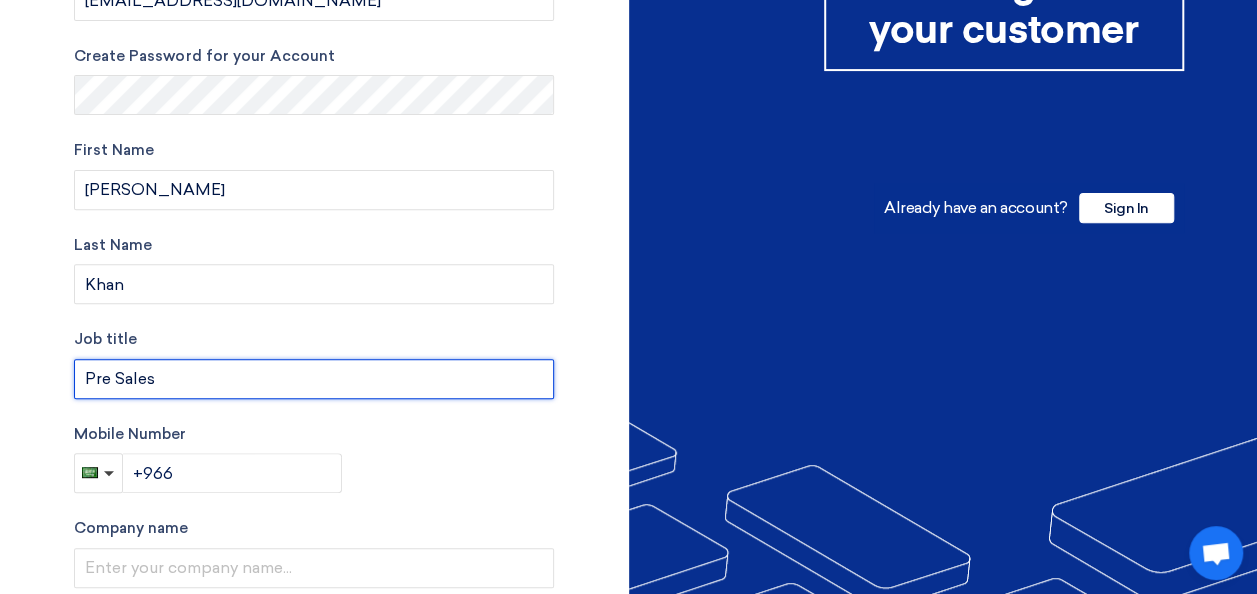 type on "Pre Sales" 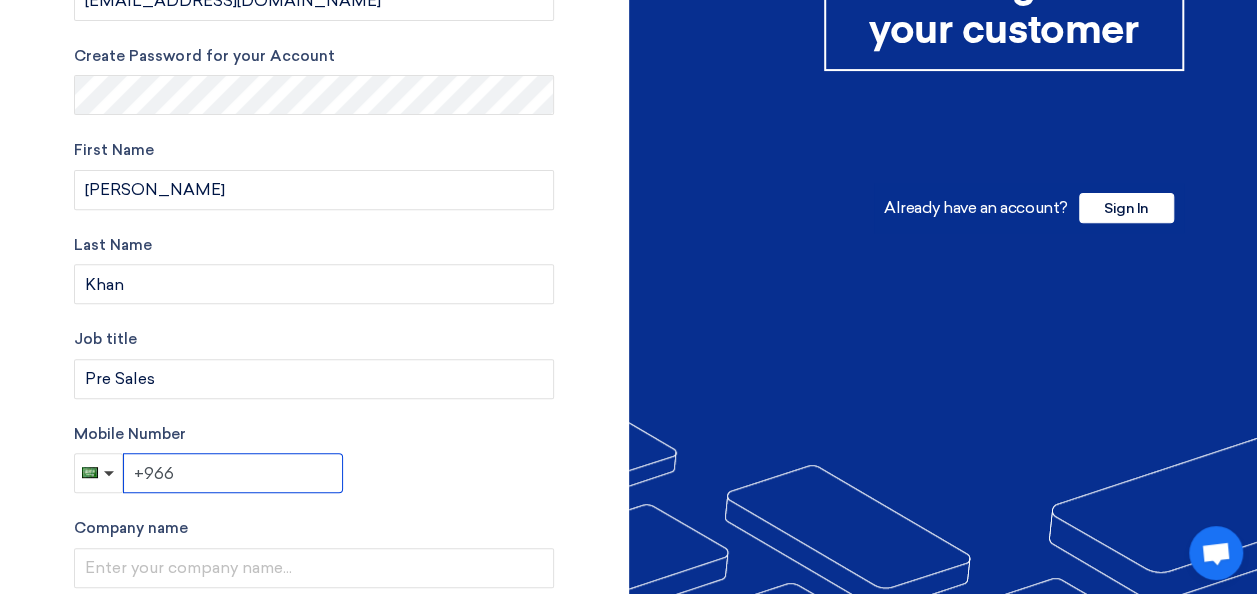 click on "+966" 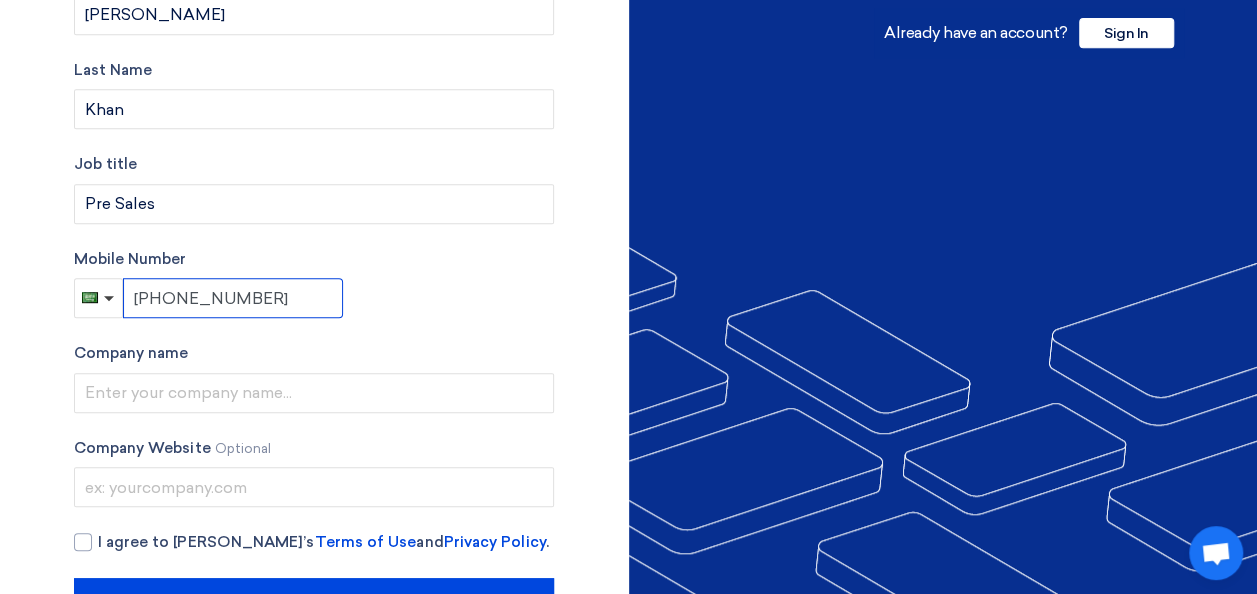 scroll, scrollTop: 457, scrollLeft: 0, axis: vertical 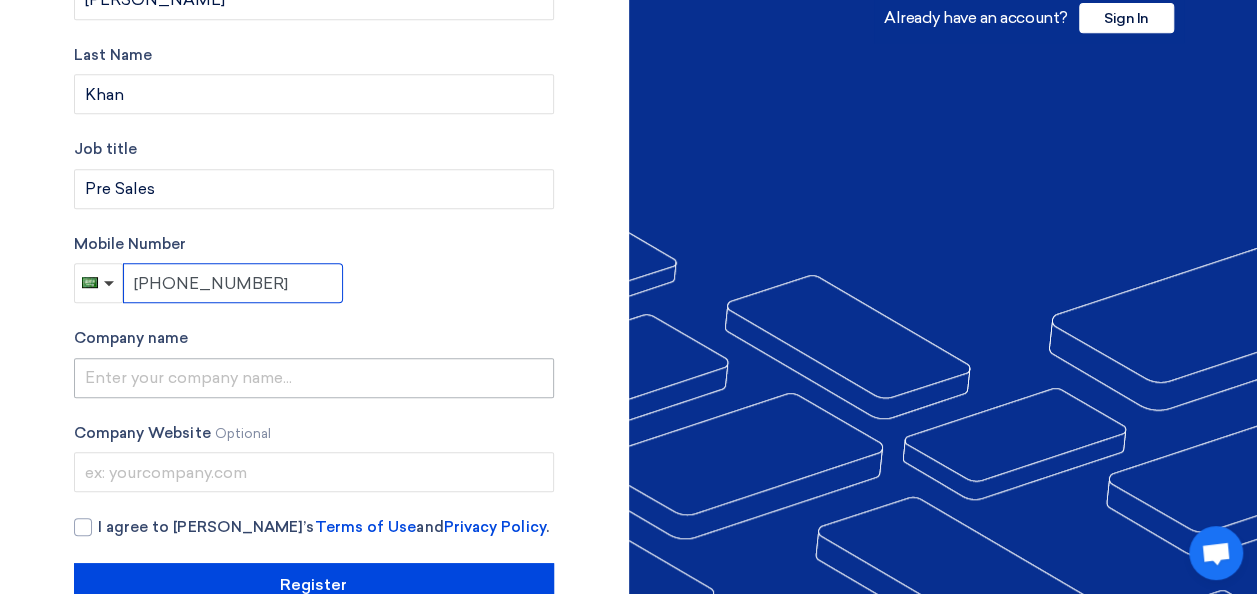 type on "+966 500238438" 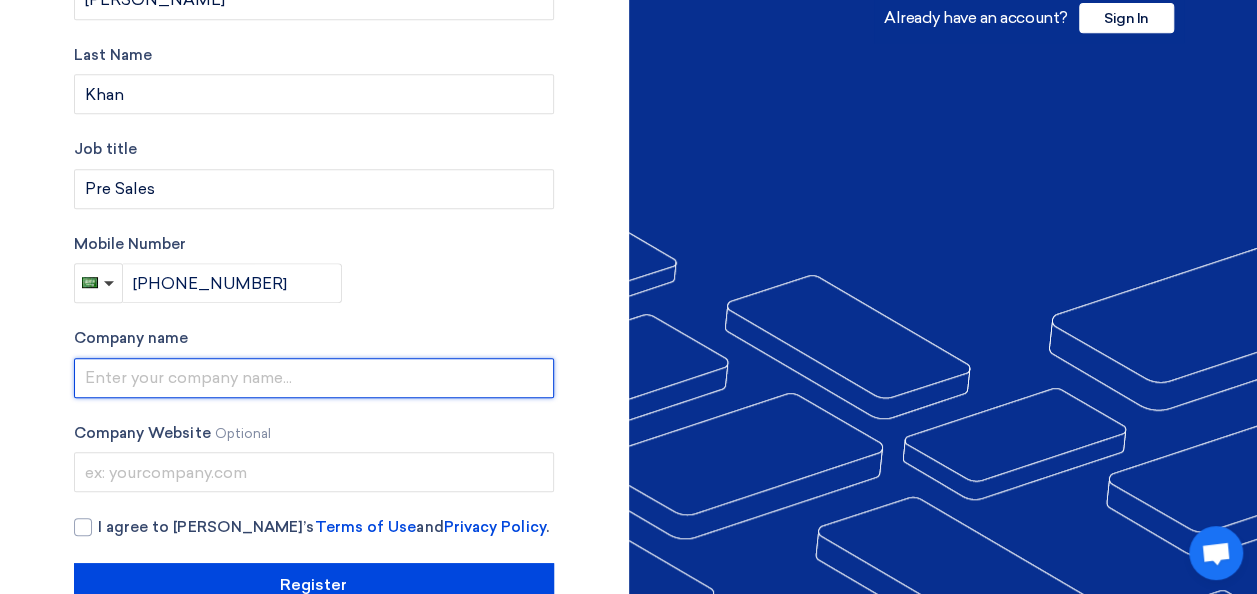 click at bounding box center (314, 378) 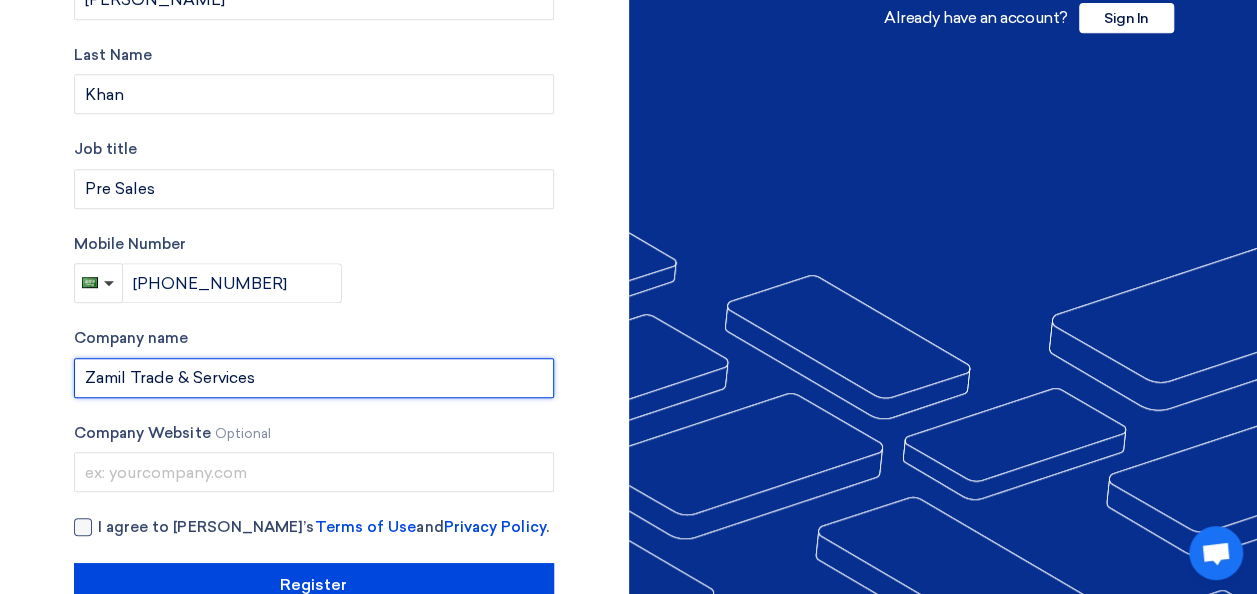 type on "Zamil Trade & Services" 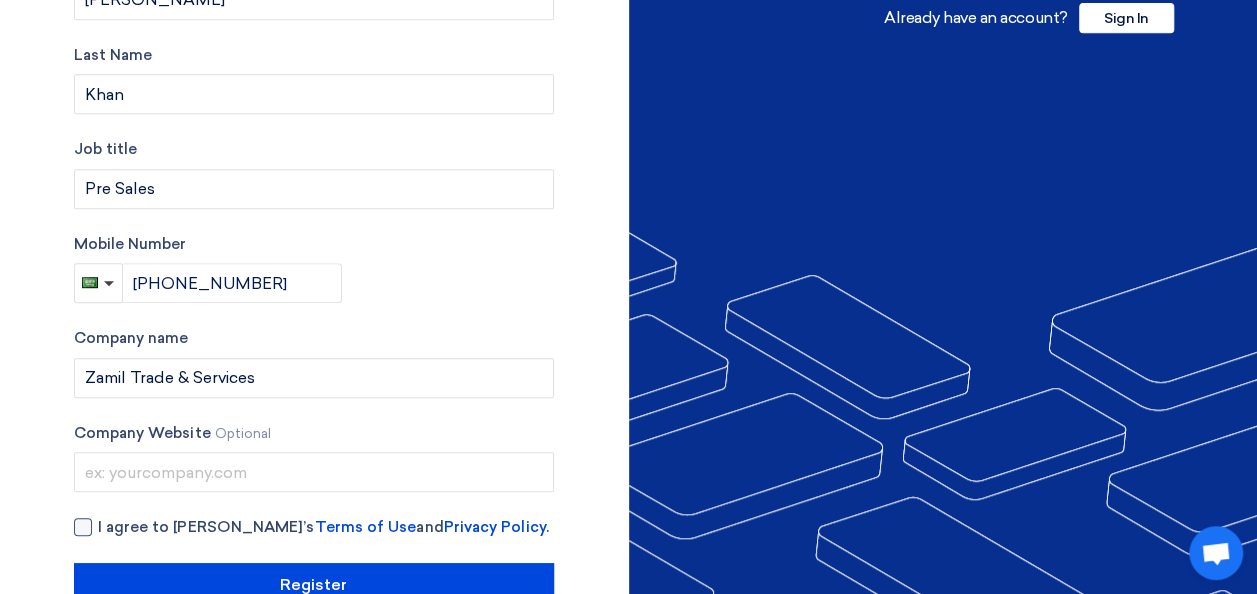 click 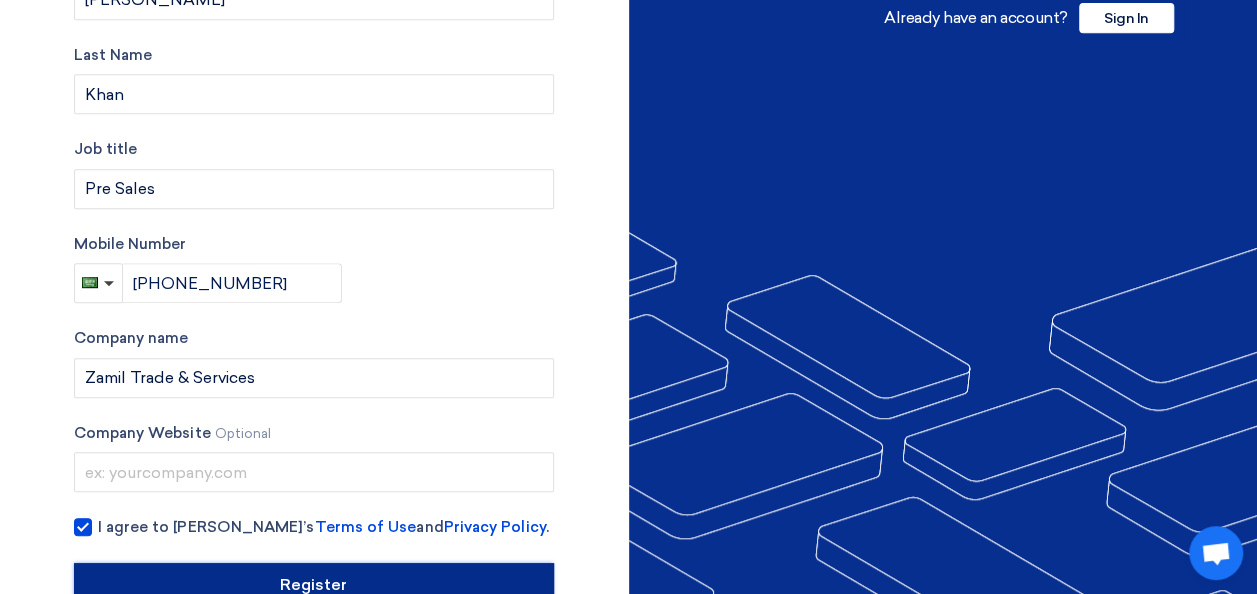 click on "Register" 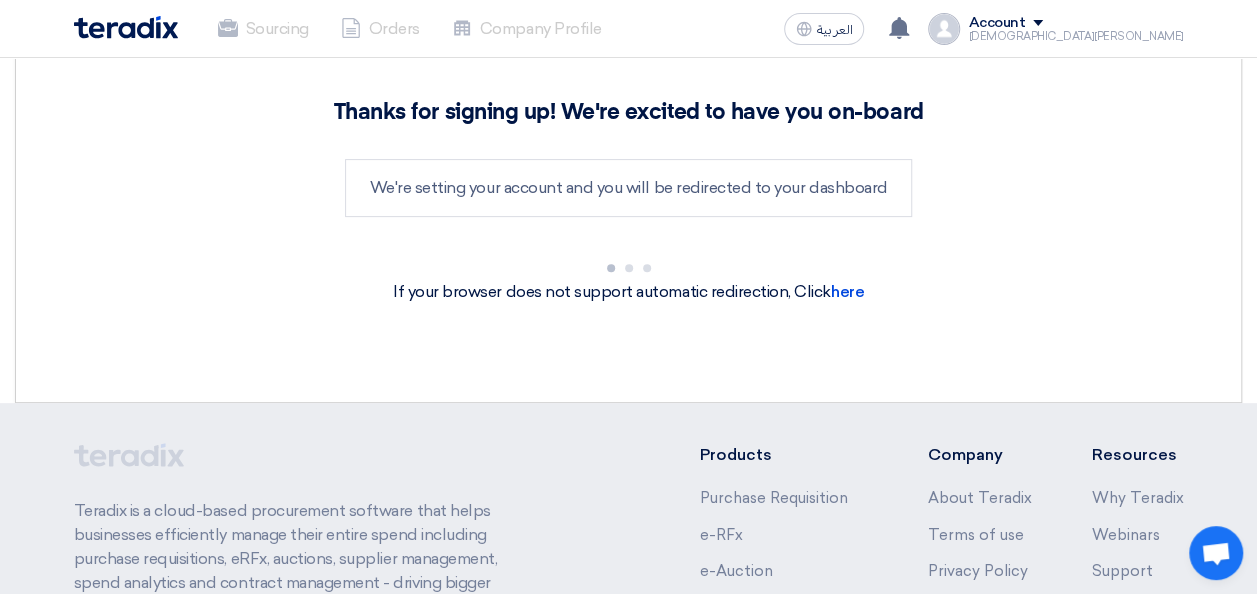 scroll, scrollTop: 0, scrollLeft: 0, axis: both 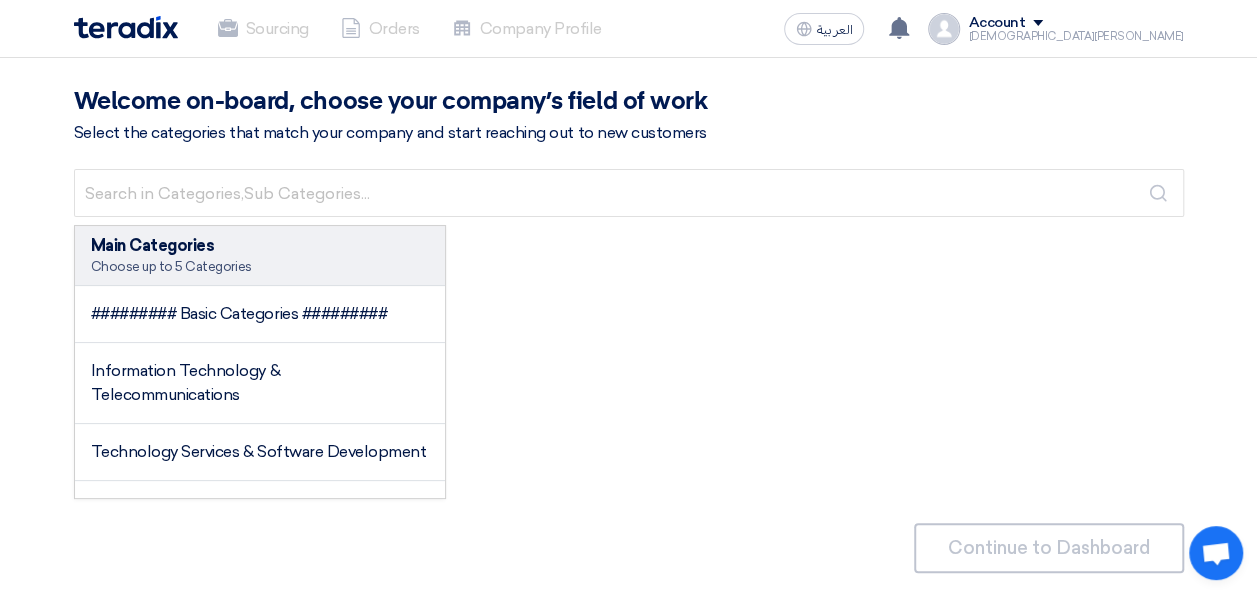 click on "Mohammed ataullah" 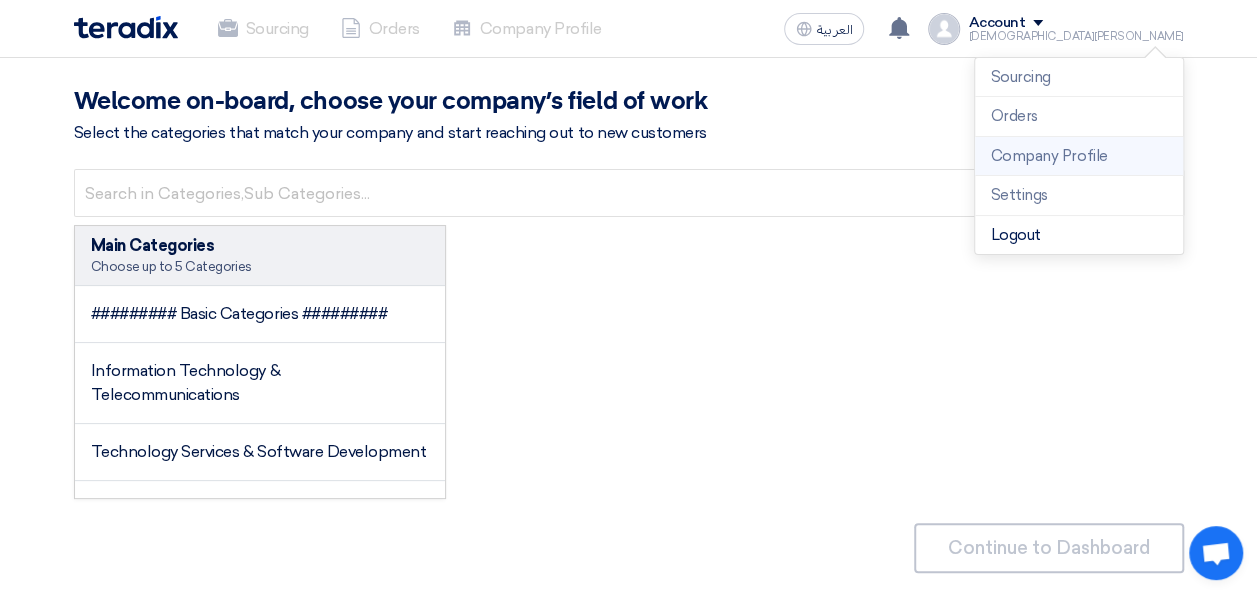 click on "Company Profile" 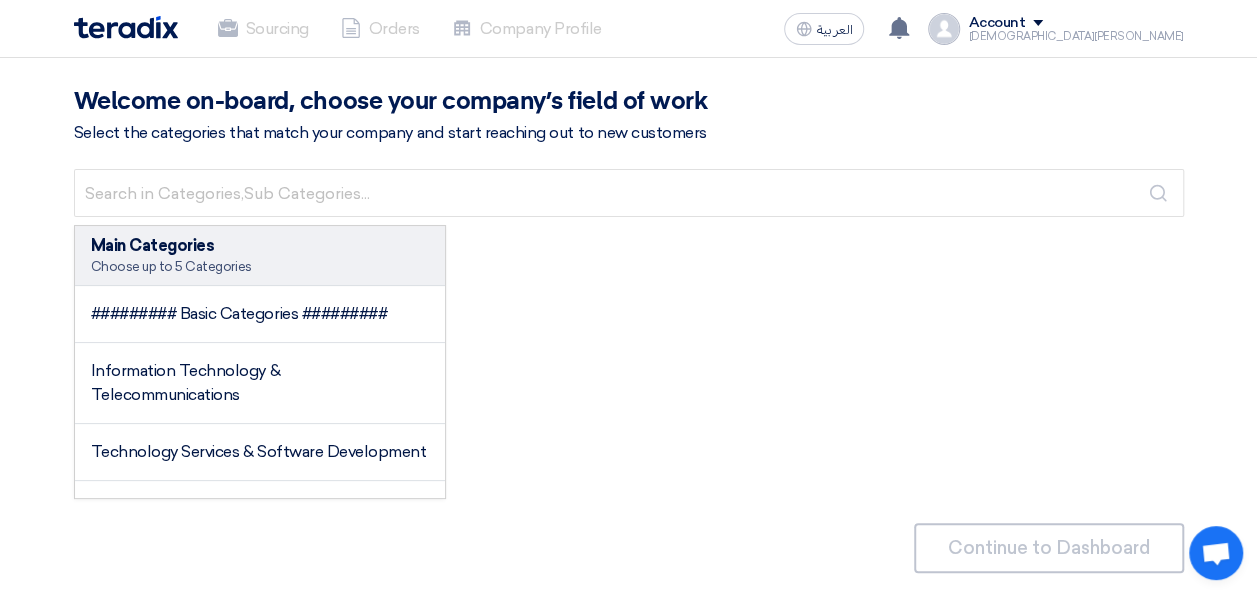 click on "Mohammed ataullah" 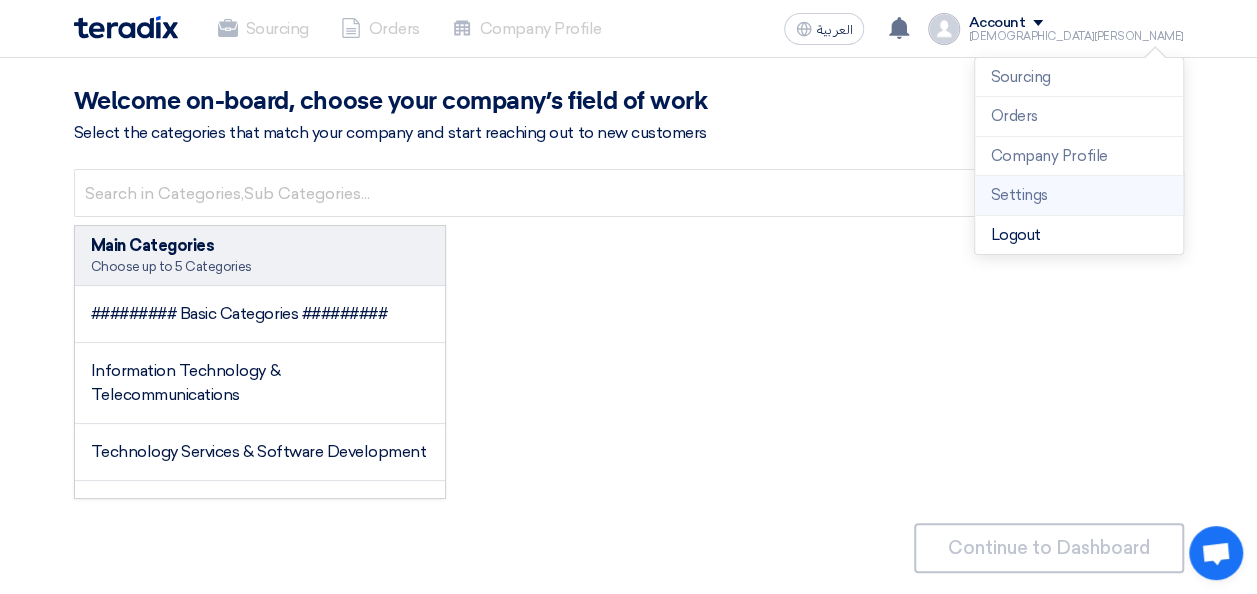 click on "Settings" 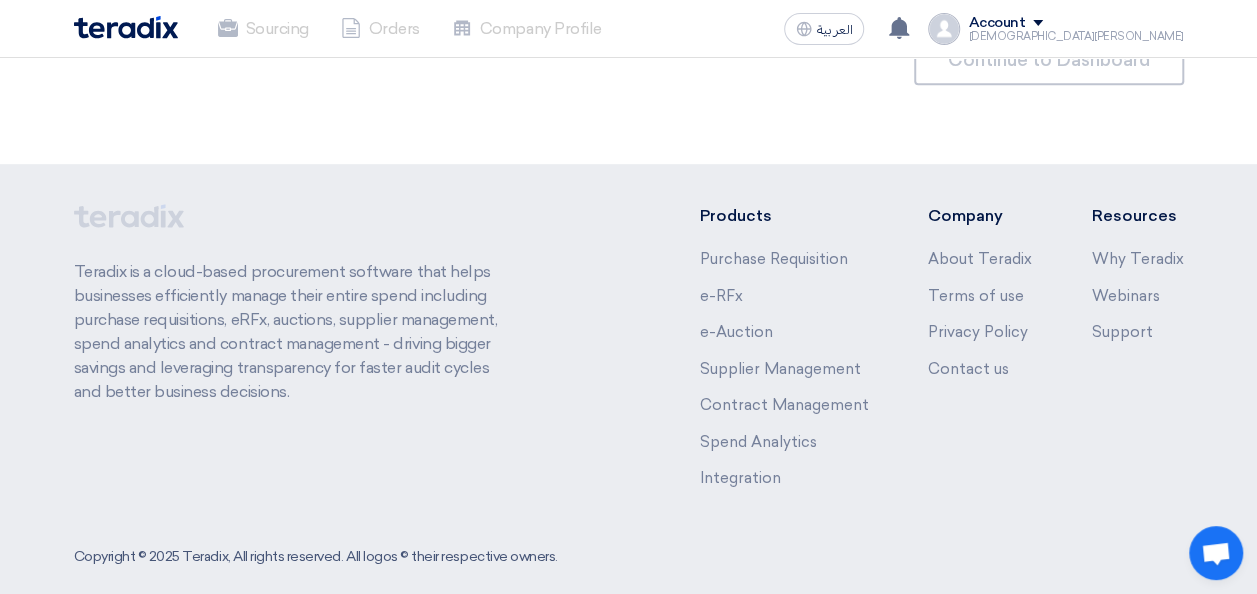 scroll, scrollTop: 0, scrollLeft: 0, axis: both 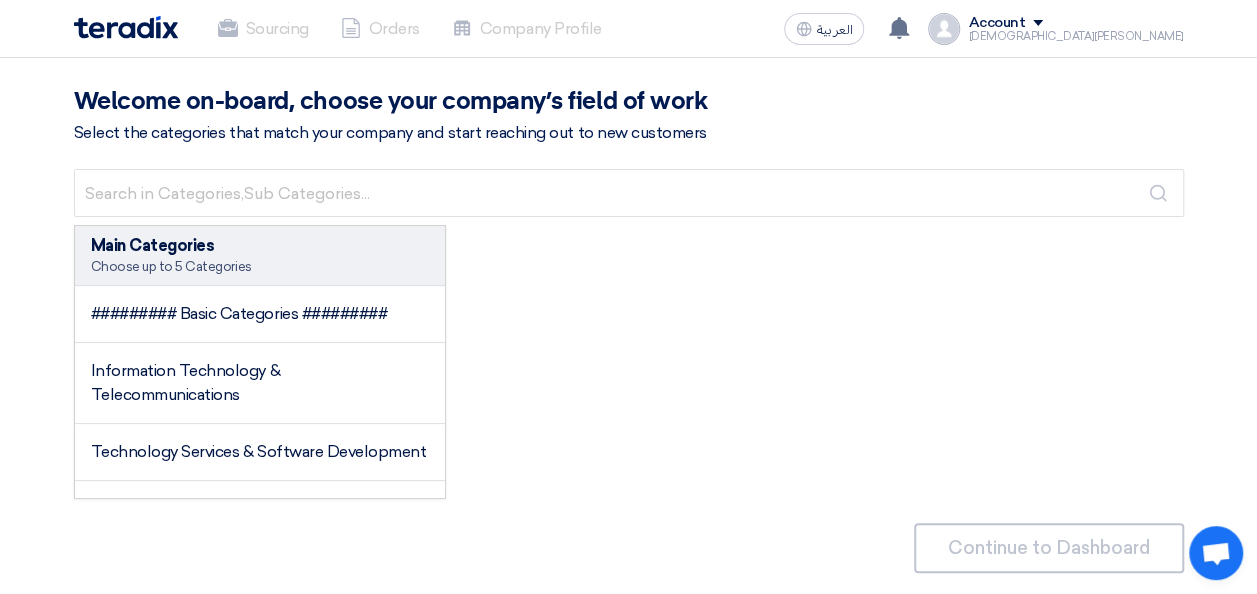 click on "Account" 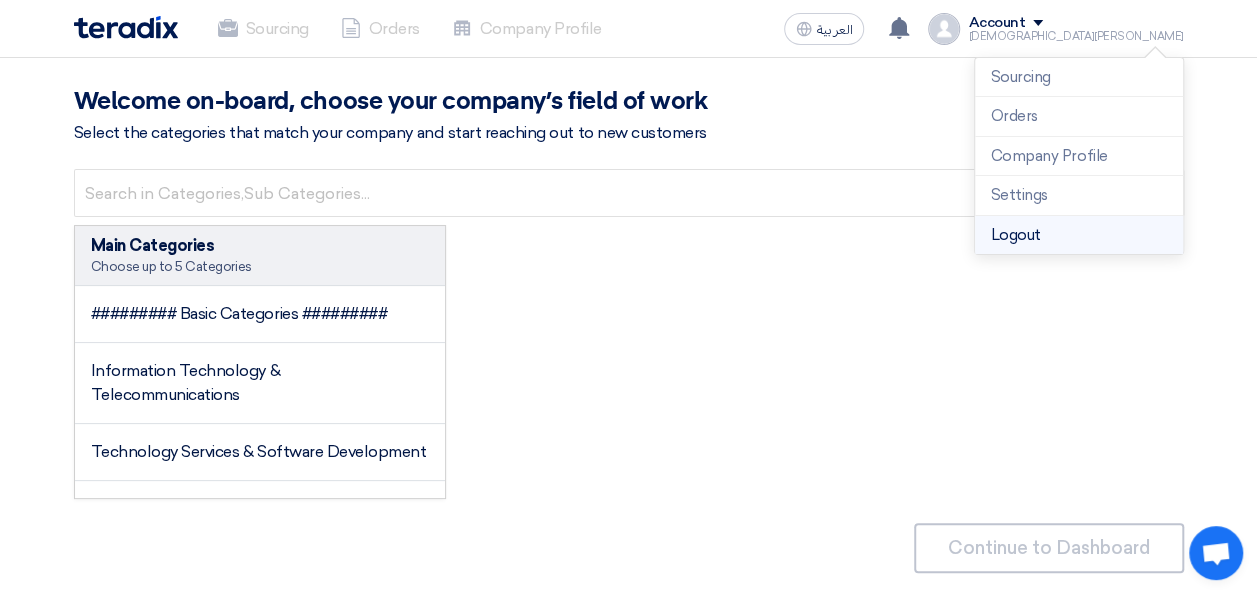 click on "Logout" 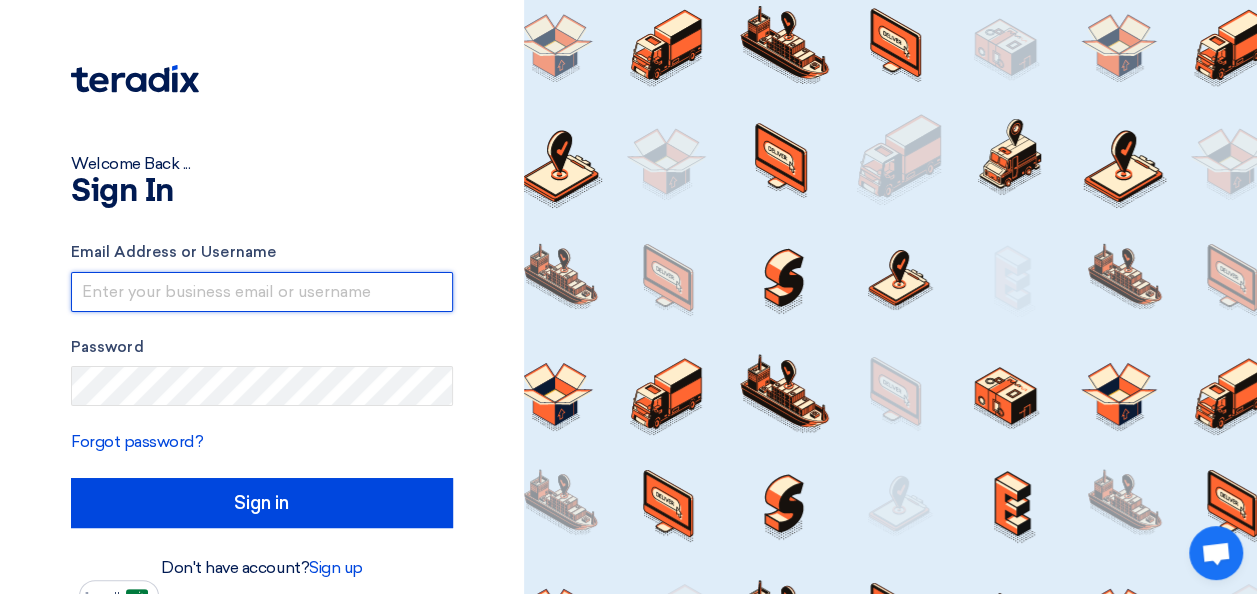 click at bounding box center (262, 292) 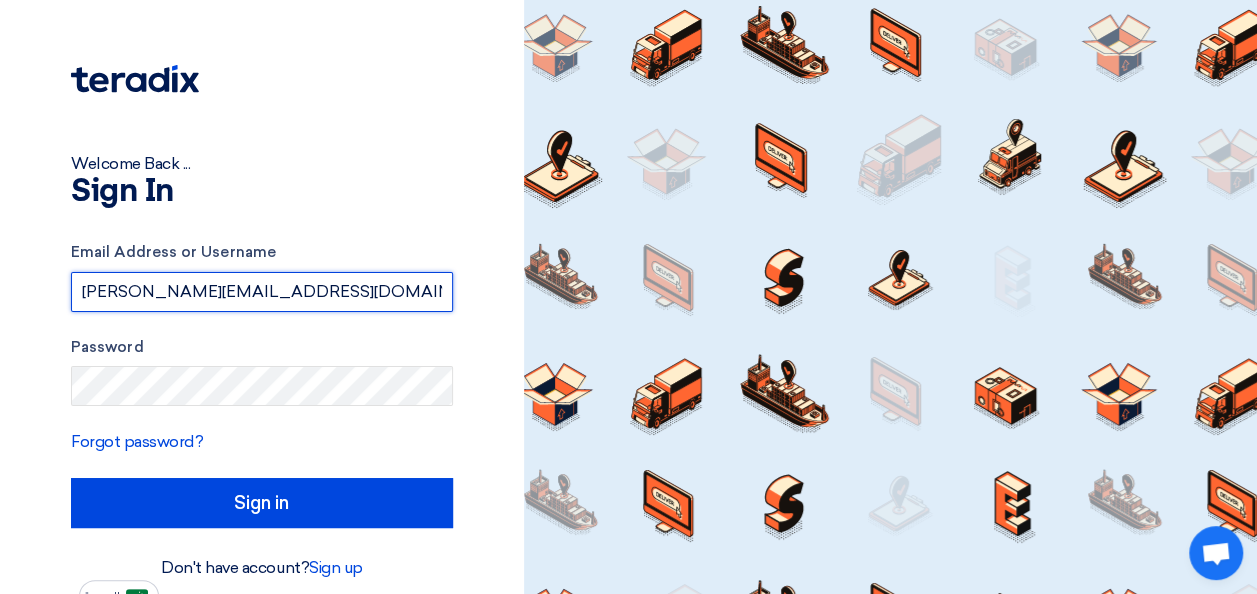 type on "[PERSON_NAME][EMAIL_ADDRESS][DOMAIN_NAME]" 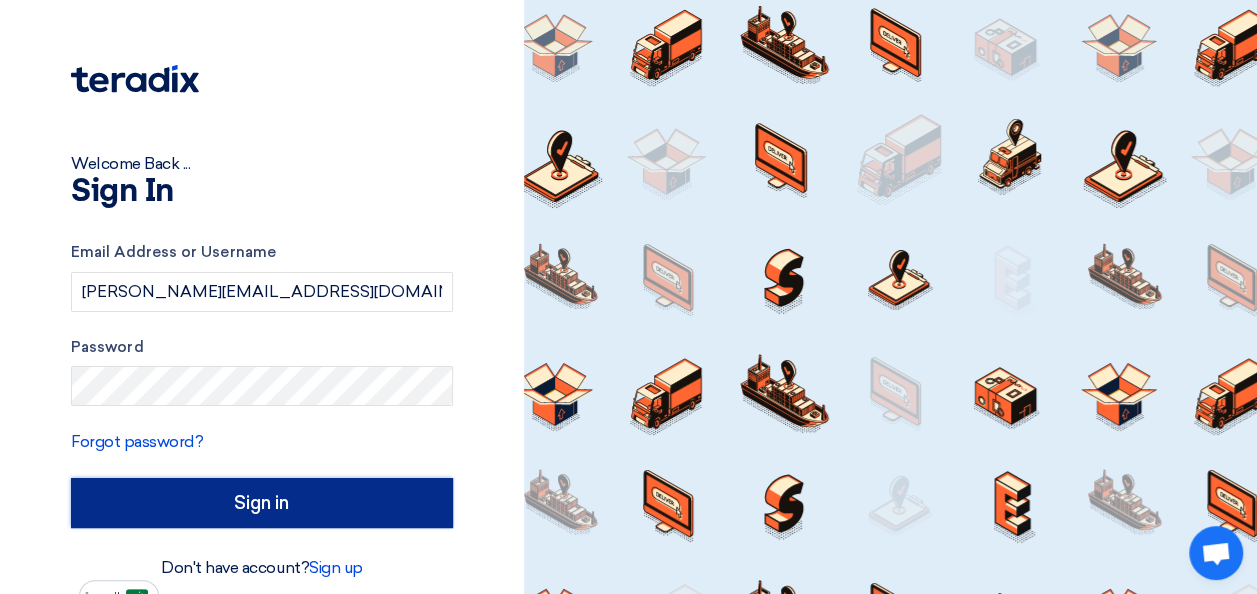 click on "Sign in" 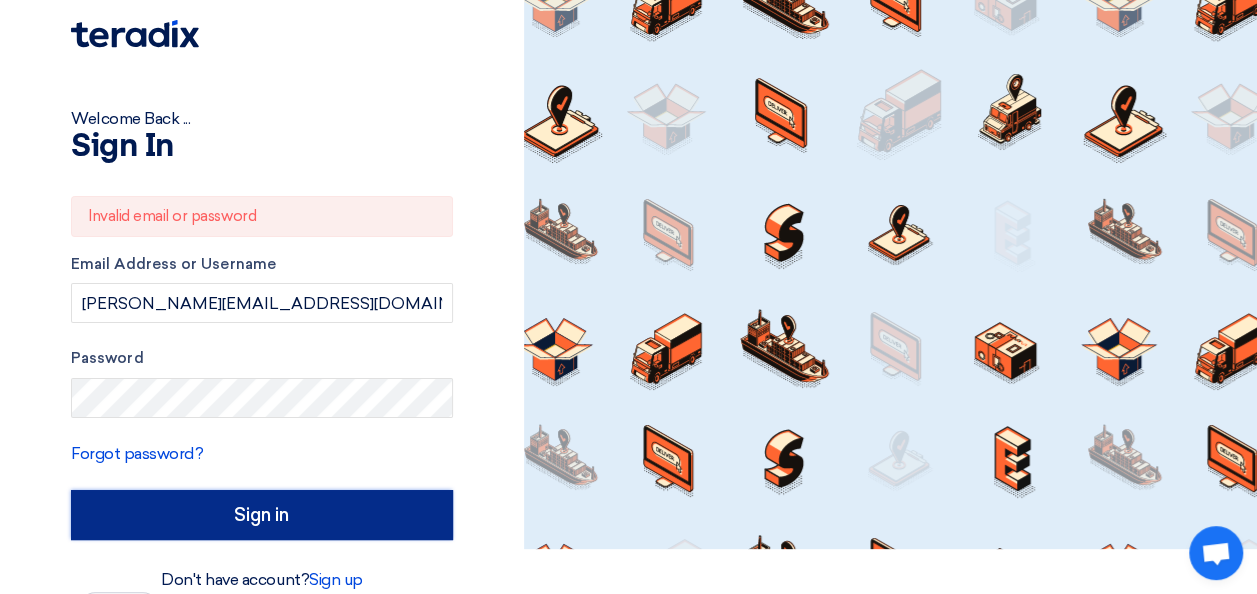 scroll, scrollTop: 74, scrollLeft: 0, axis: vertical 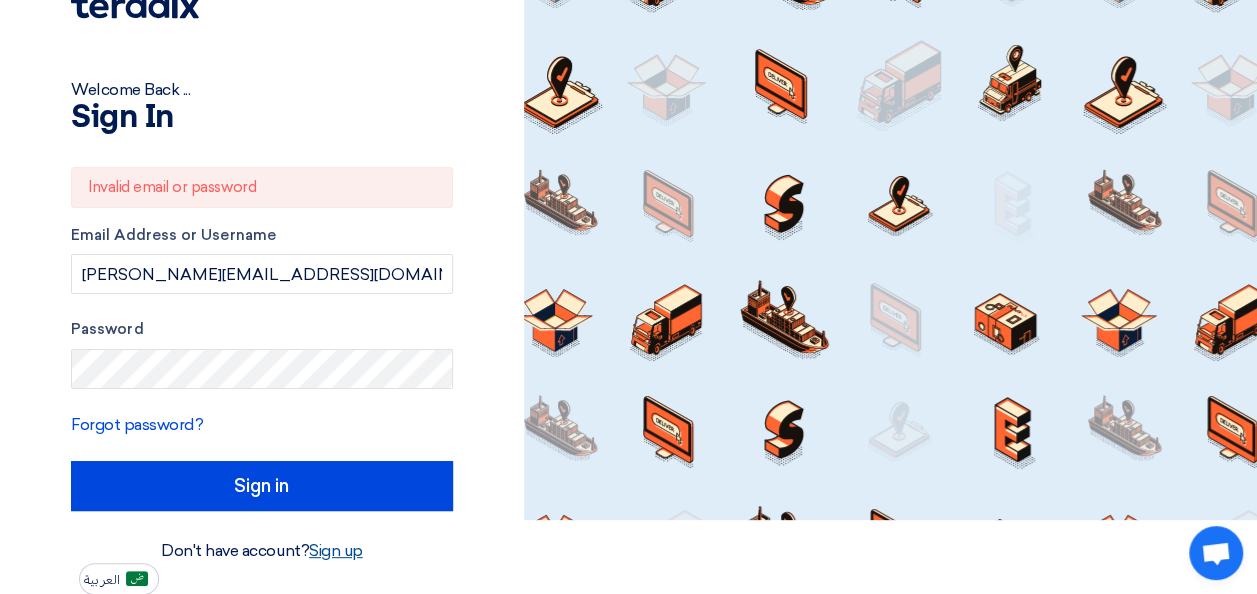 click on "Sign up" 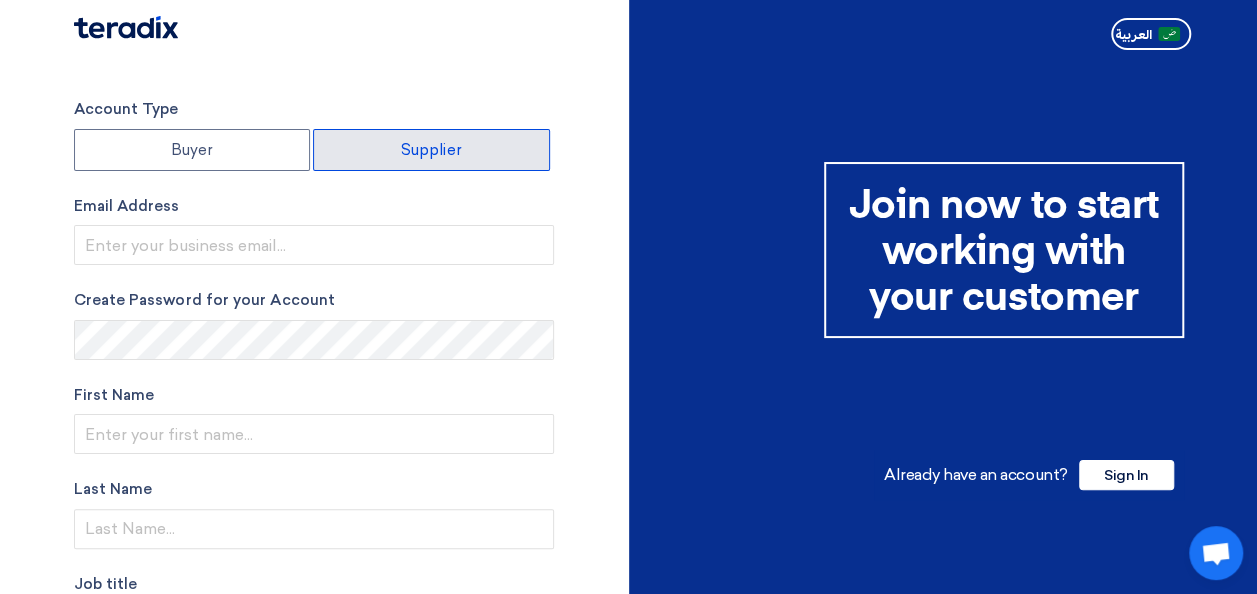 click on "Supplier" 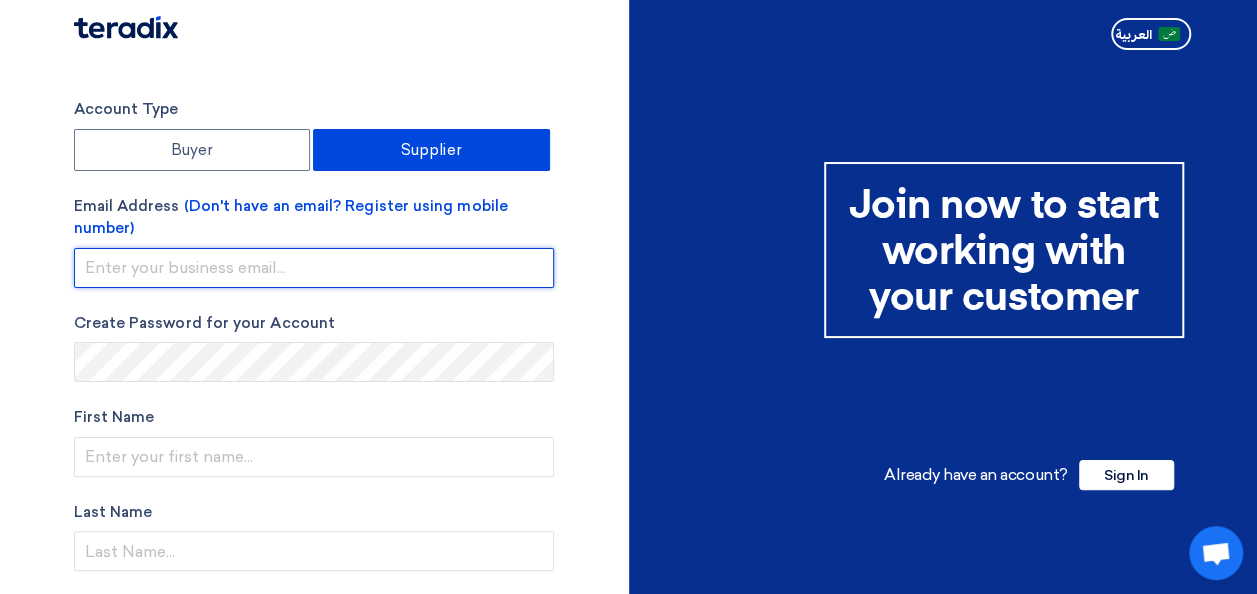click at bounding box center [314, 268] 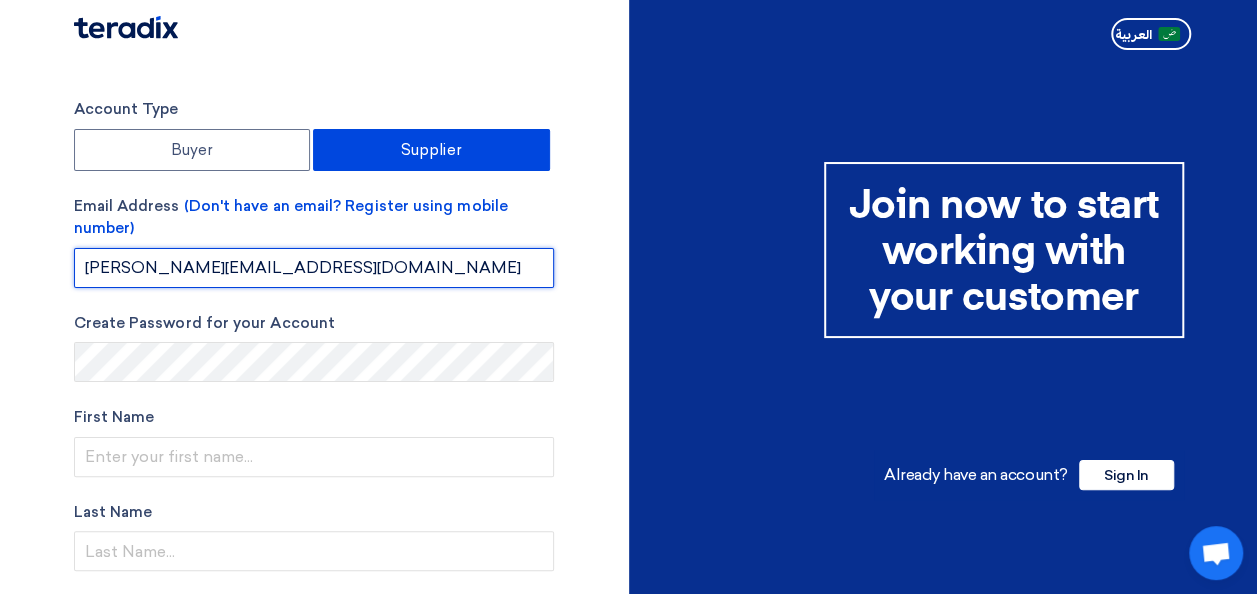 type on "makhan_dba@live.com" 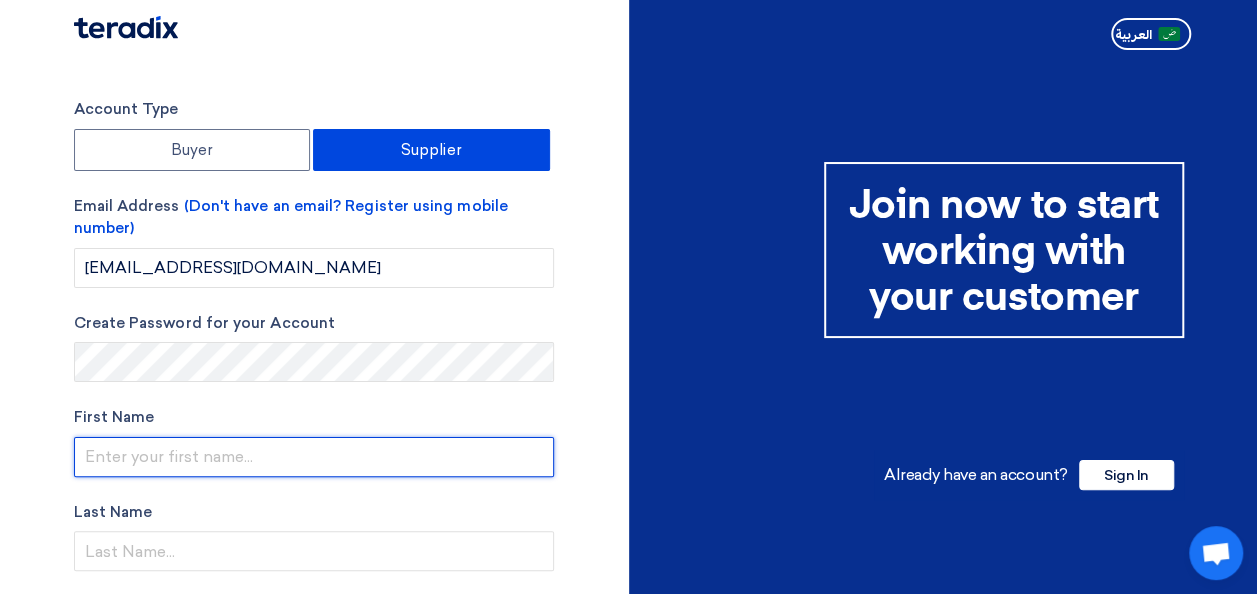 type on "Mohammed Ataullah" 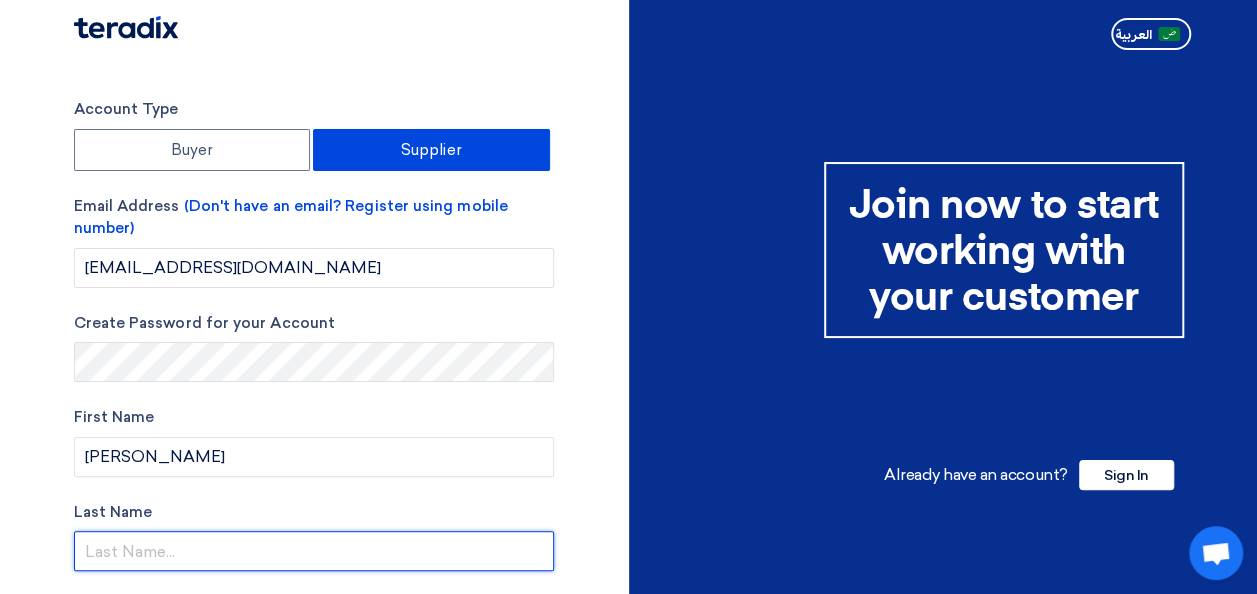 type on "Khan" 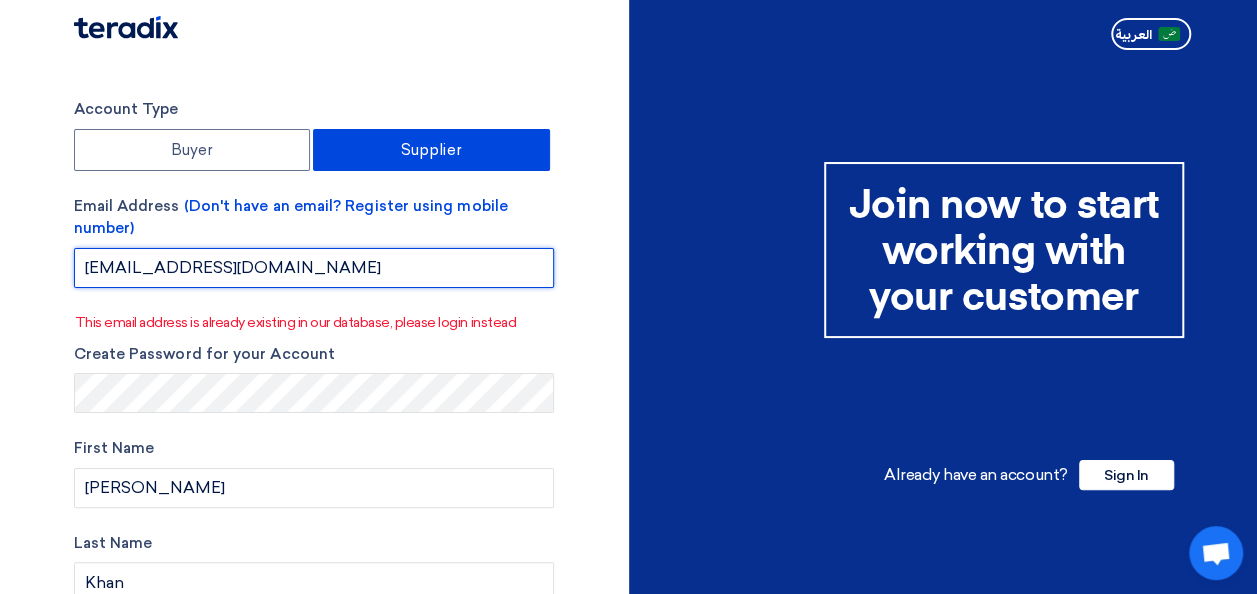 drag, startPoint x: 275, startPoint y: 284, endPoint x: 19, endPoint y: 274, distance: 256.19525 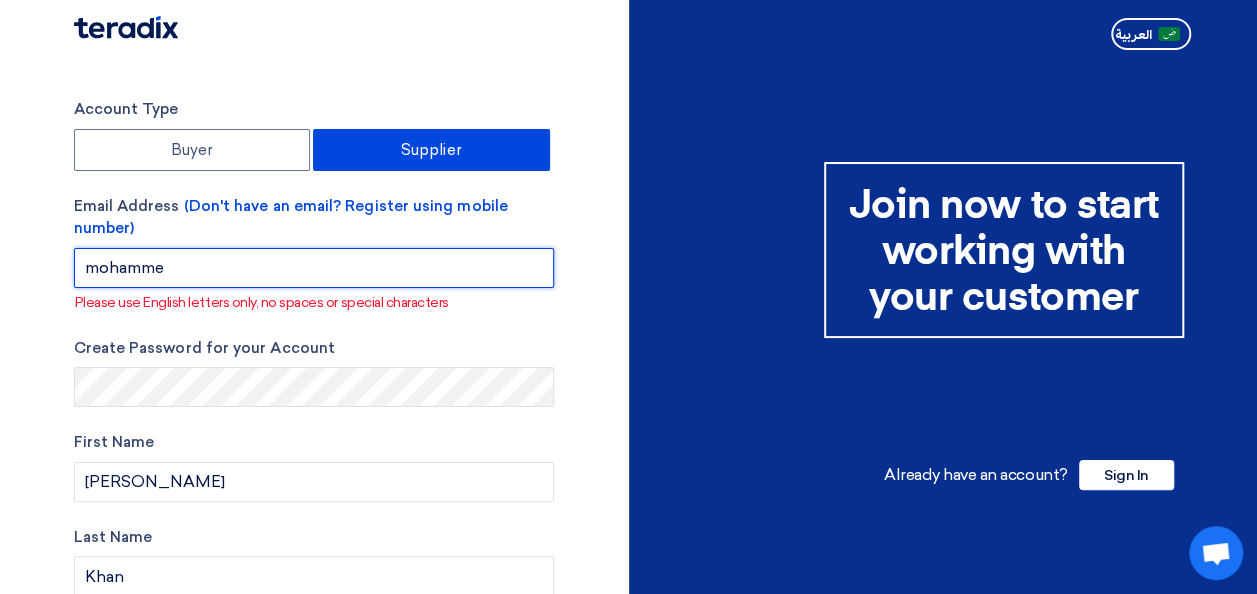 type on "mohammed.khan@zamilts.com" 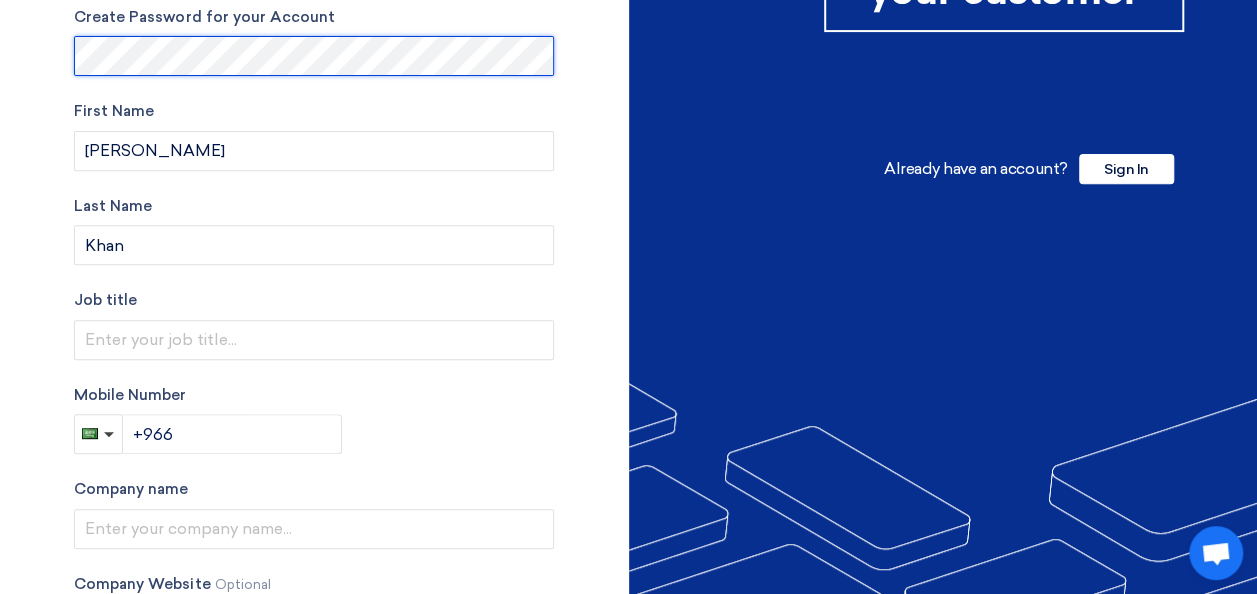scroll, scrollTop: 344, scrollLeft: 0, axis: vertical 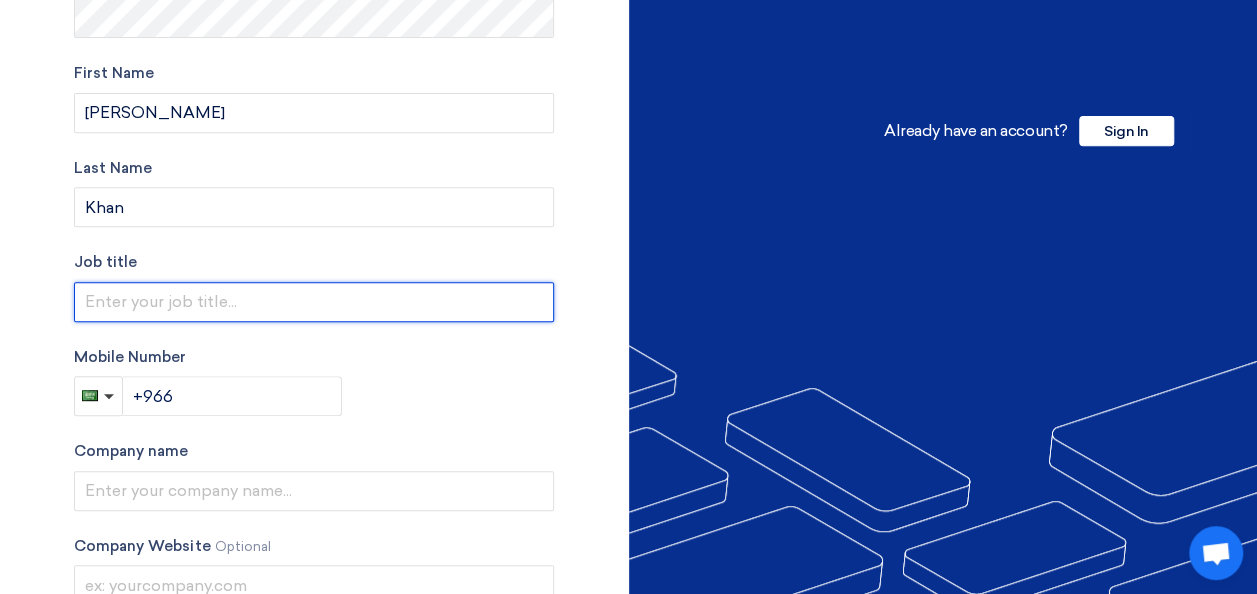 click at bounding box center (314, 302) 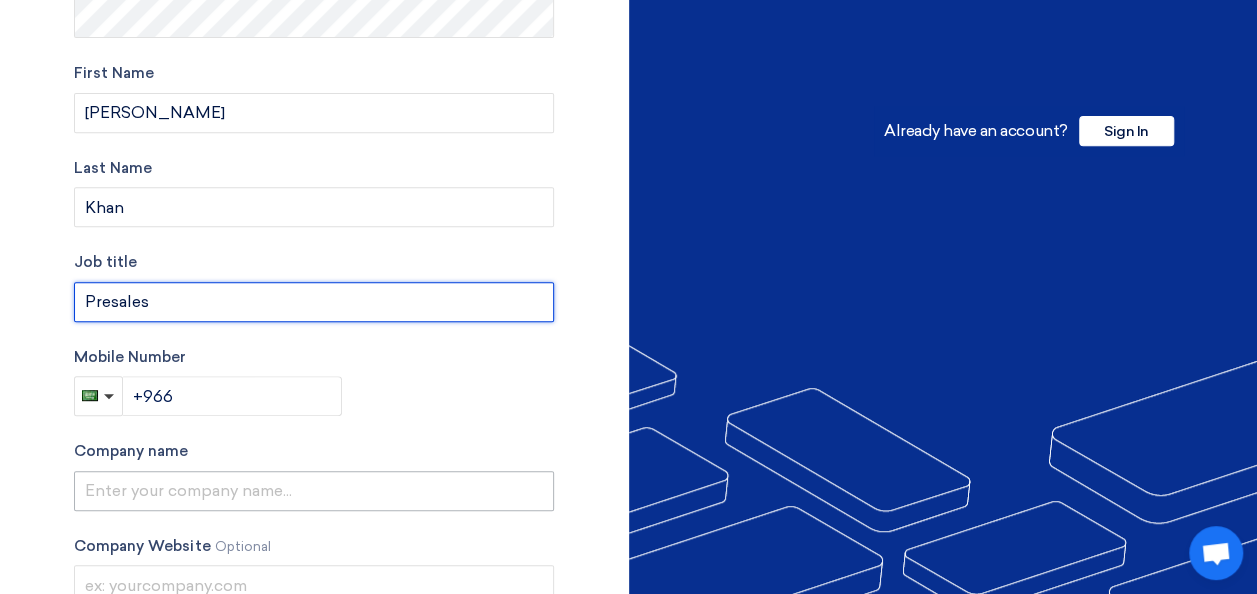 type on "Presales" 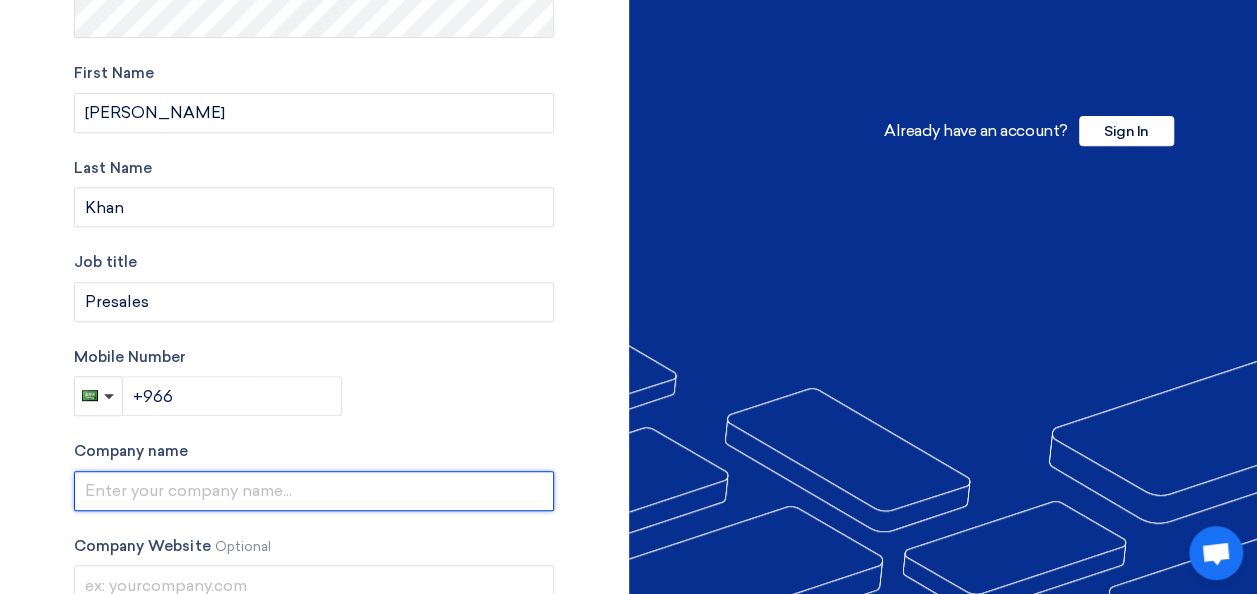 click at bounding box center (314, 491) 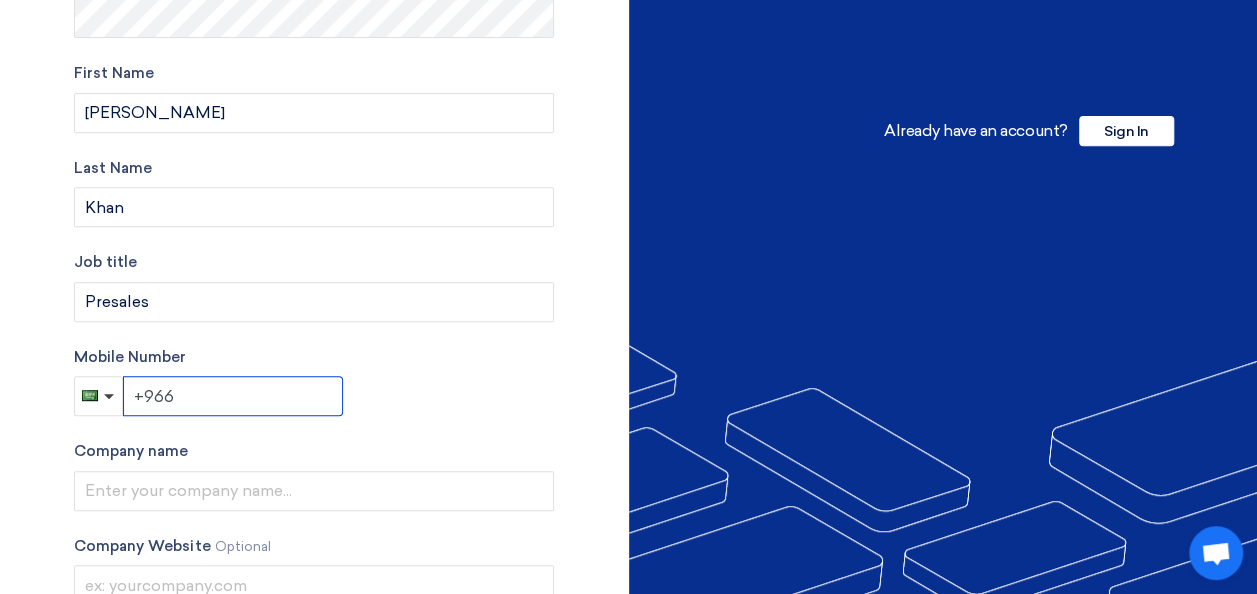 click on "+966" 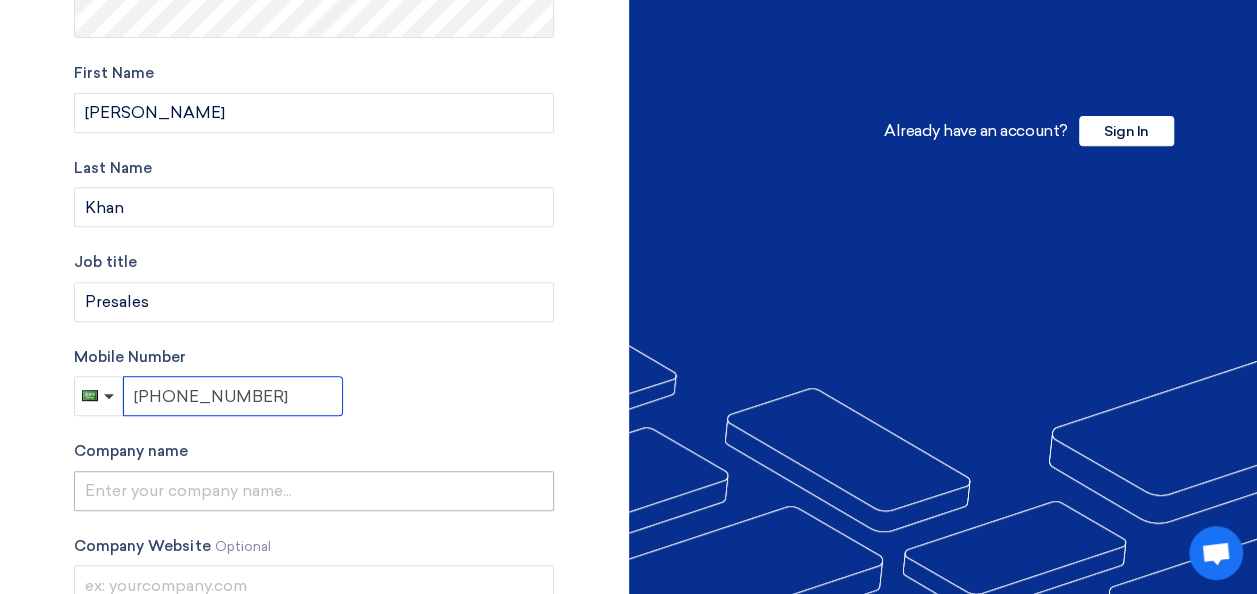 type on "+966 500238438" 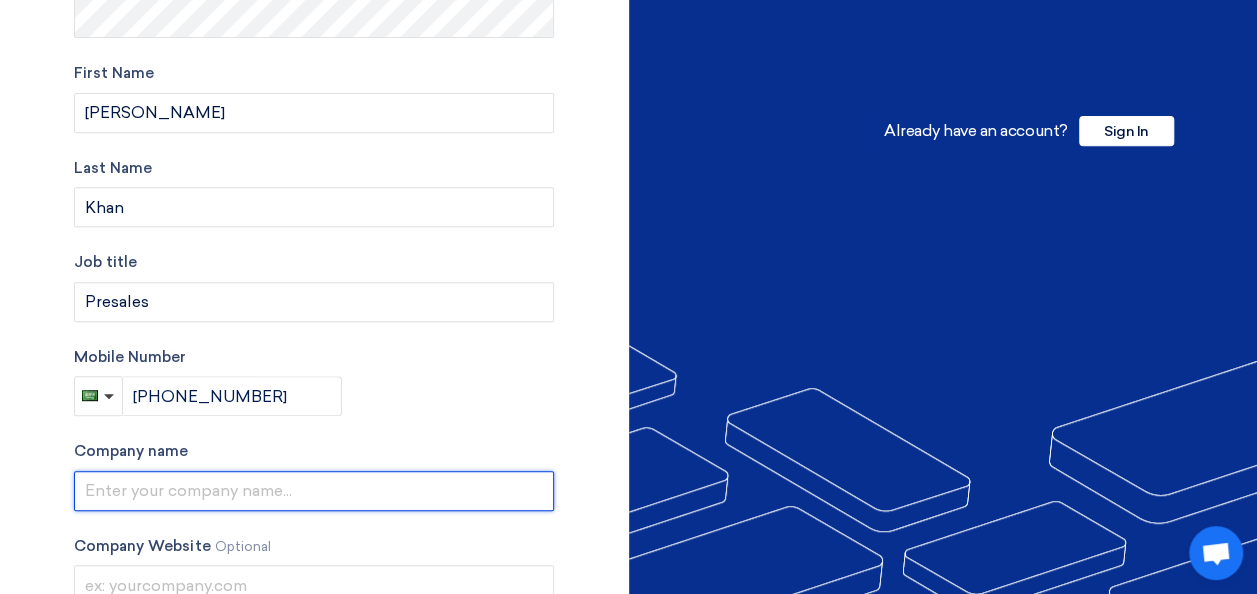 click at bounding box center [314, 491] 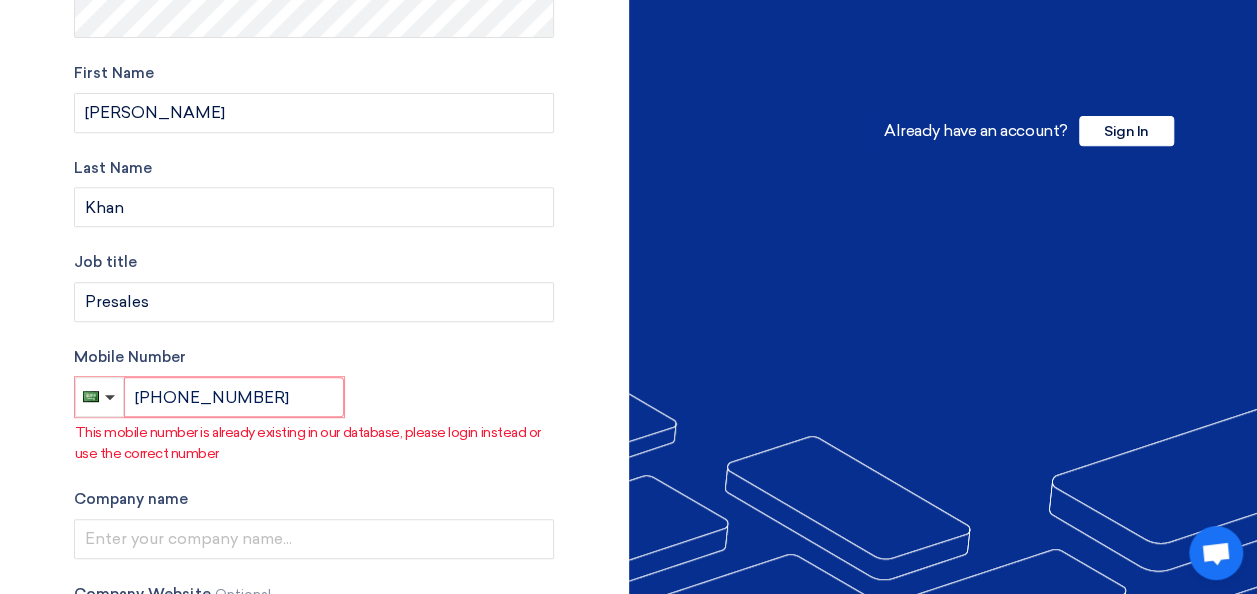 click on "Company name" at bounding box center [314, 499] 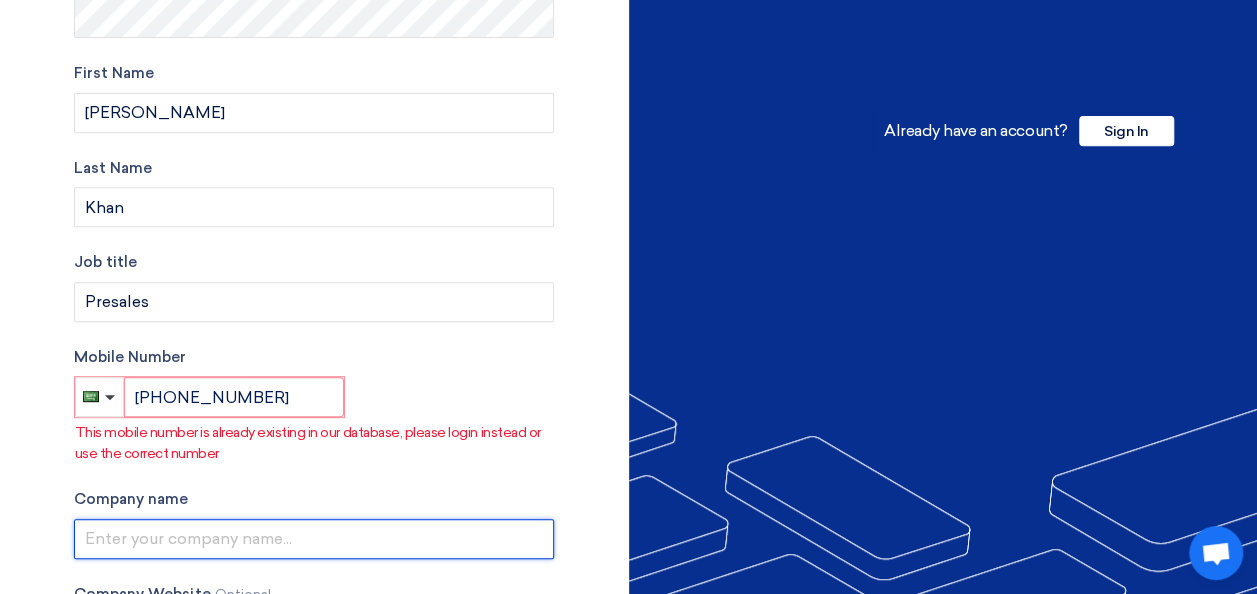 click at bounding box center [314, 539] 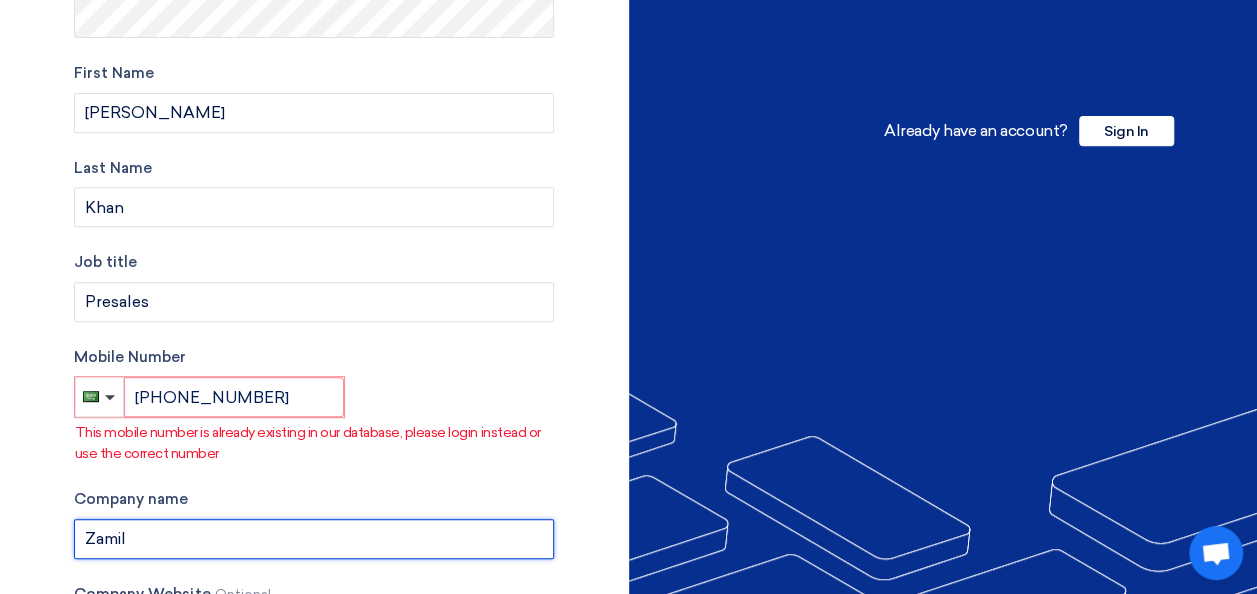 type on "Zamil Trade & Services" 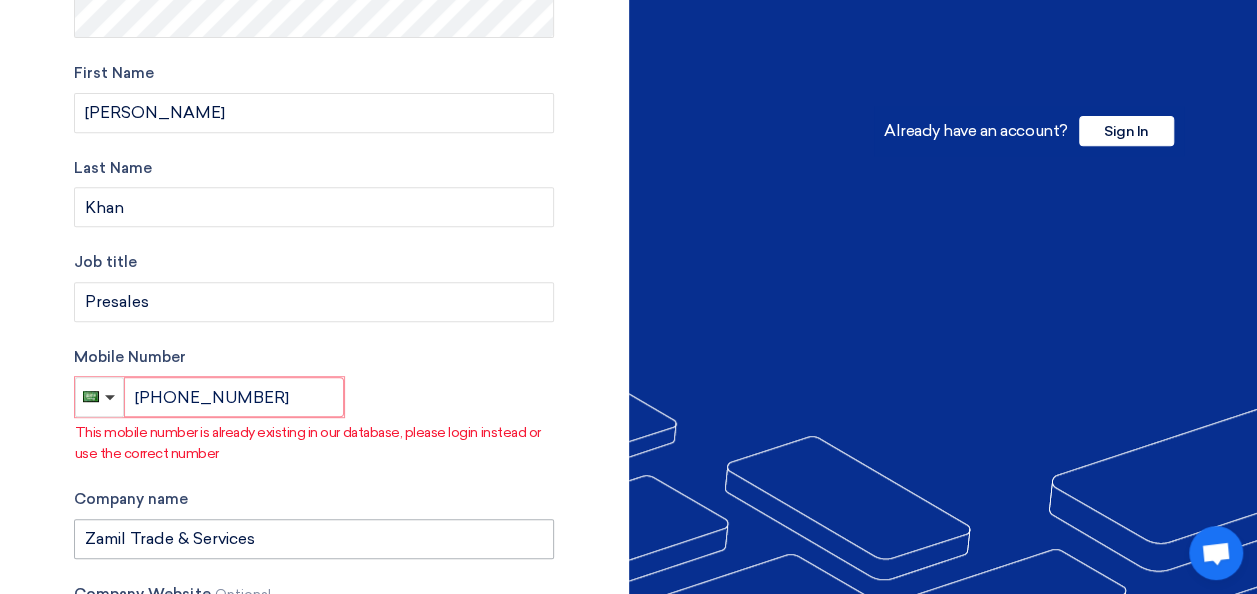 scroll, scrollTop: 556, scrollLeft: 0, axis: vertical 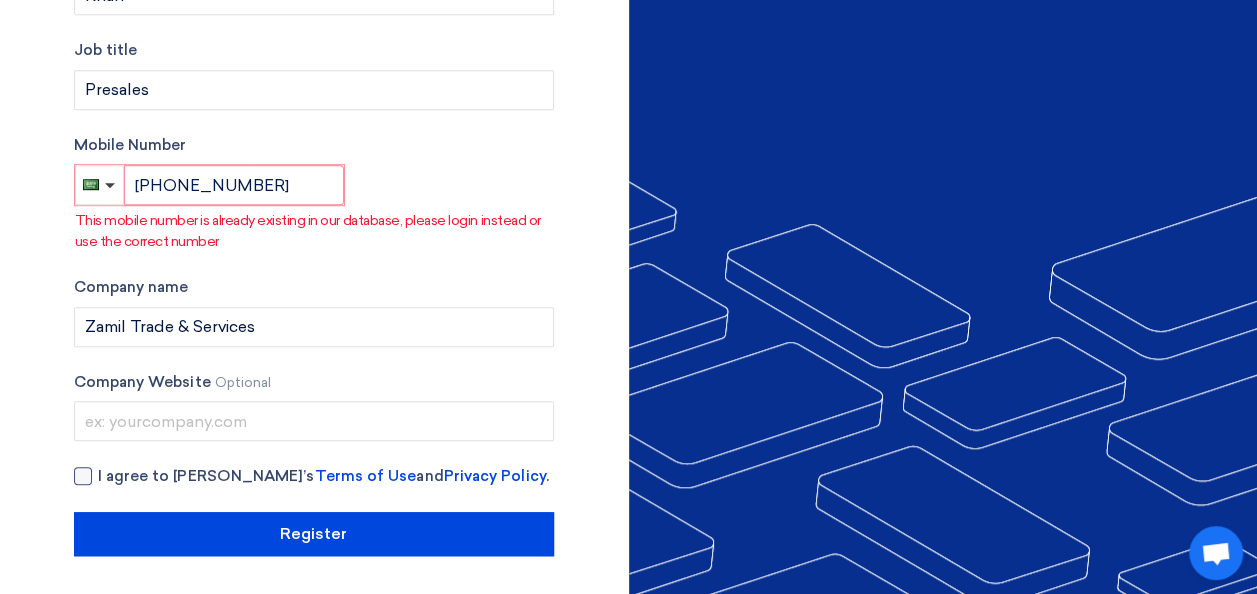 click 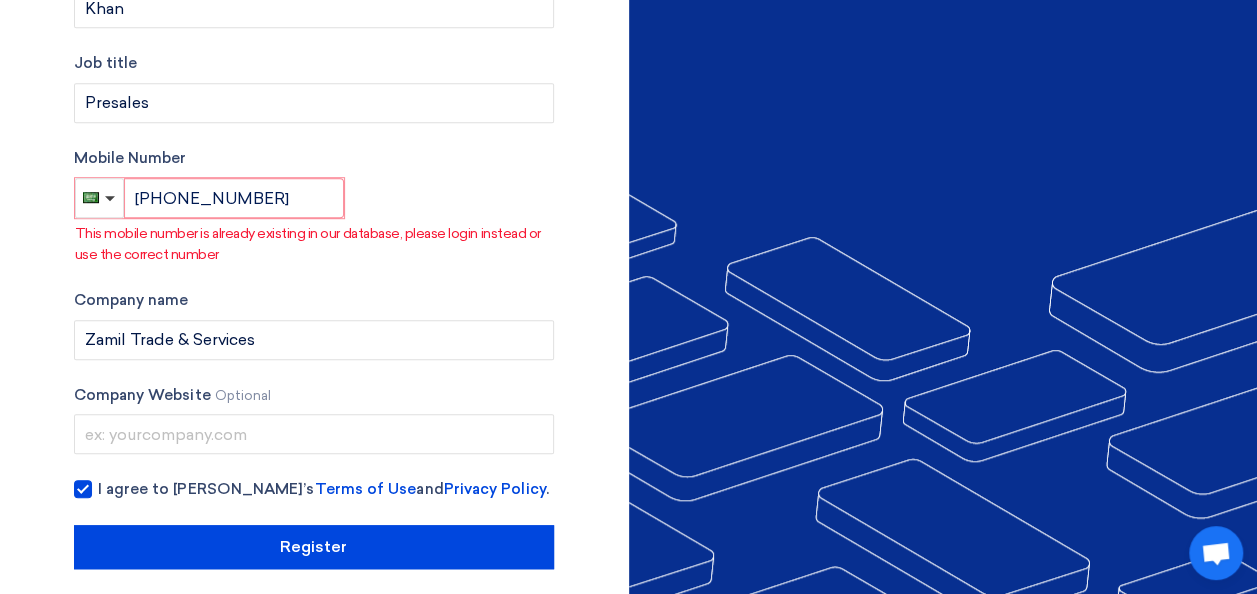 scroll, scrollTop: 556, scrollLeft: 0, axis: vertical 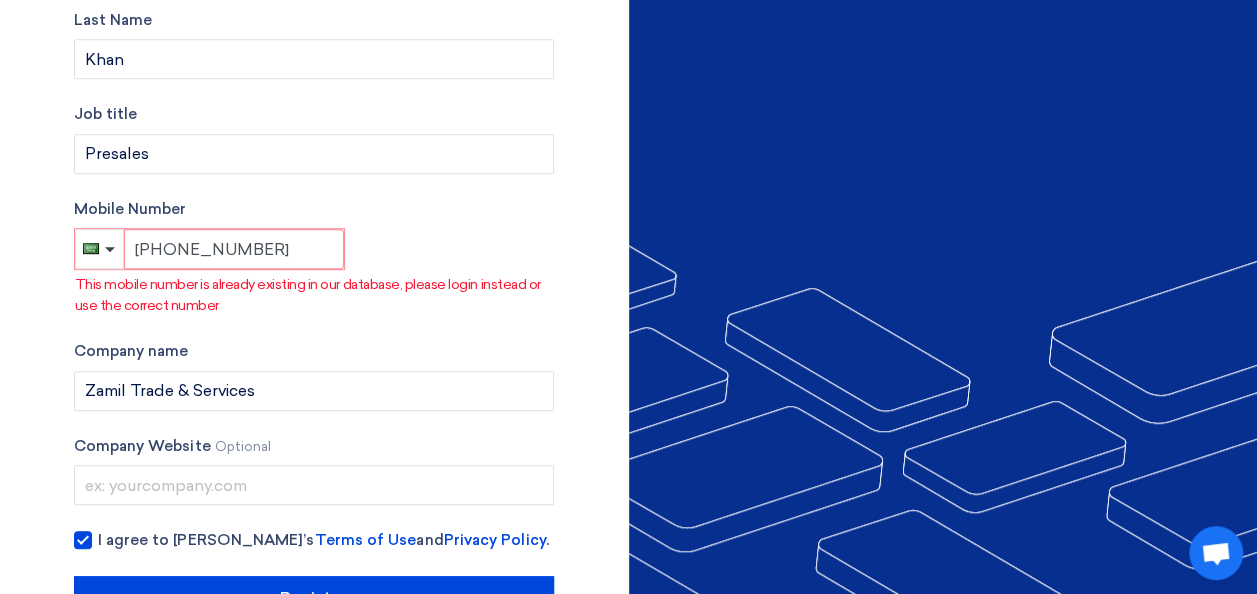 click on "+966 500238438" 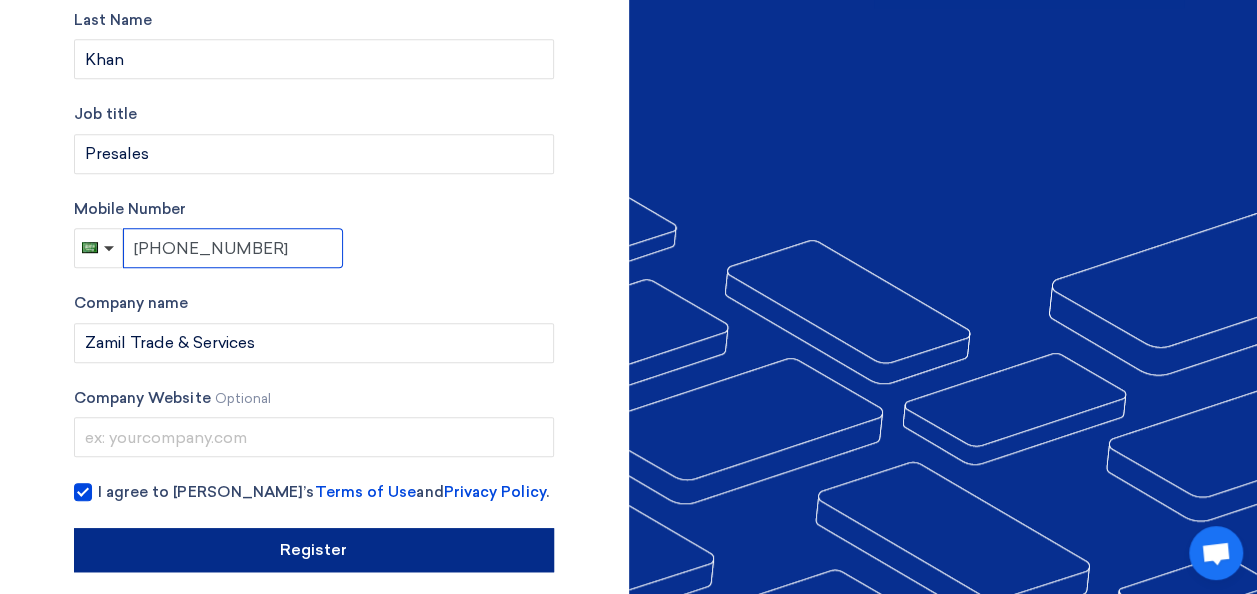 type on "+966 537049571" 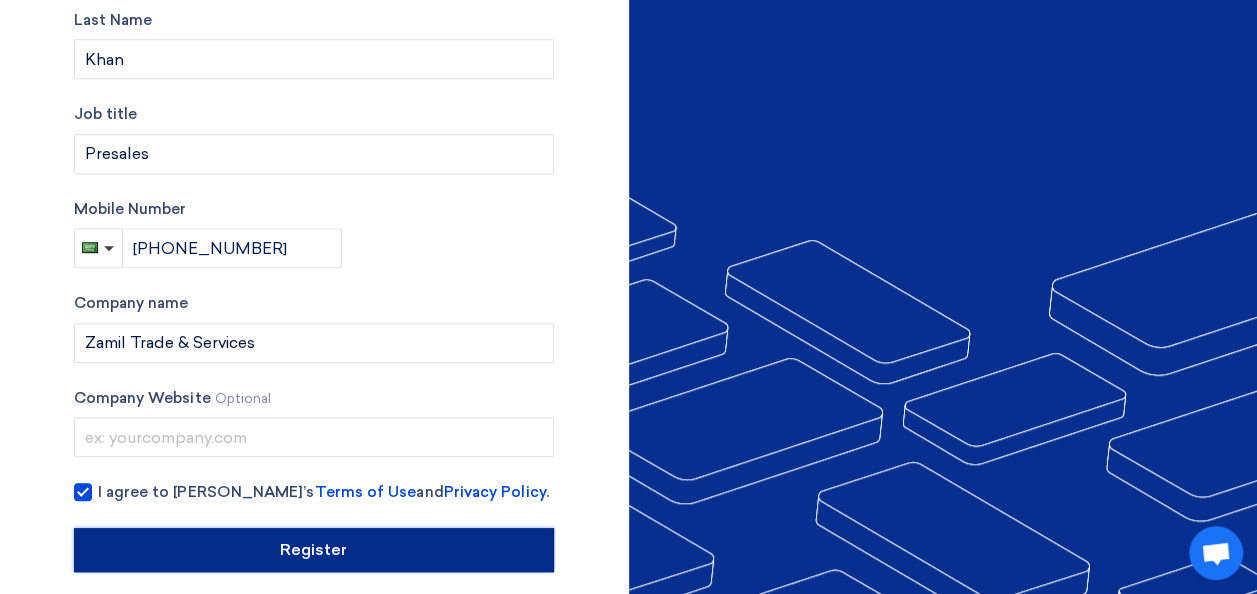 click on "Register" 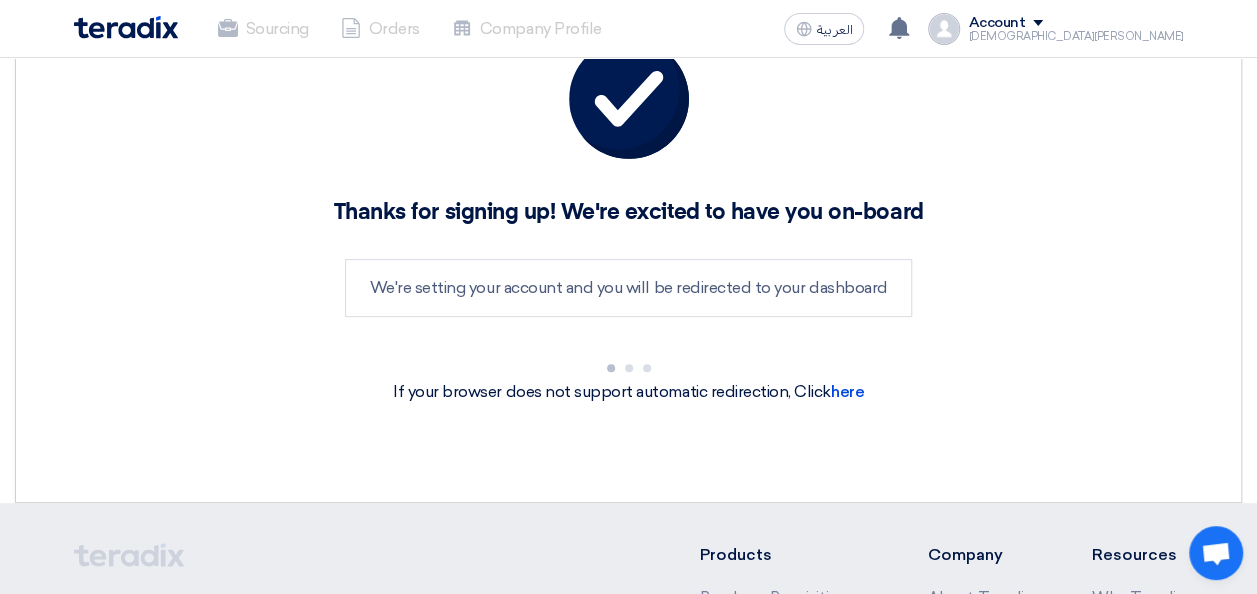 scroll, scrollTop: 0, scrollLeft: 0, axis: both 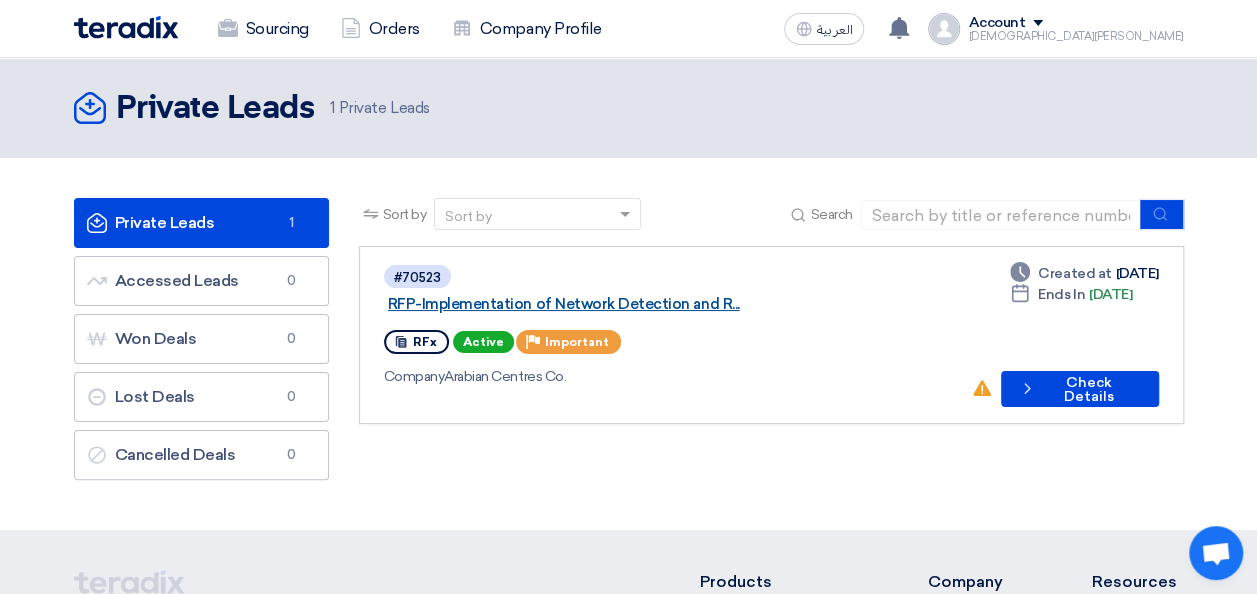 click on "RFP-Implementation of Network Detection and R..." 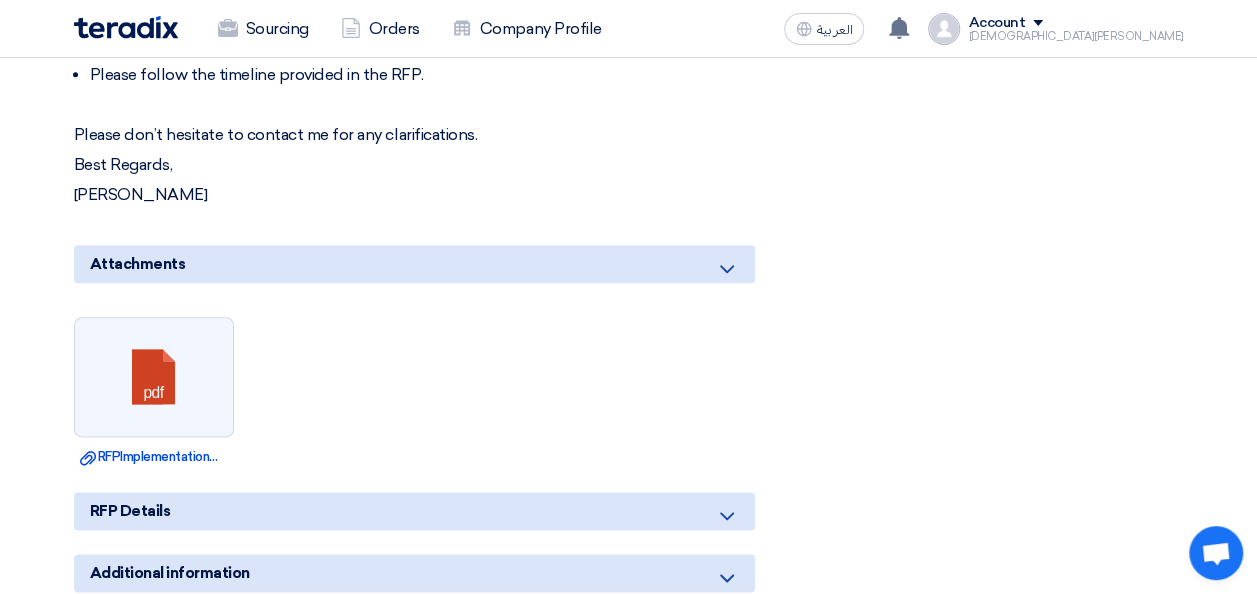 scroll, scrollTop: 1120, scrollLeft: 0, axis: vertical 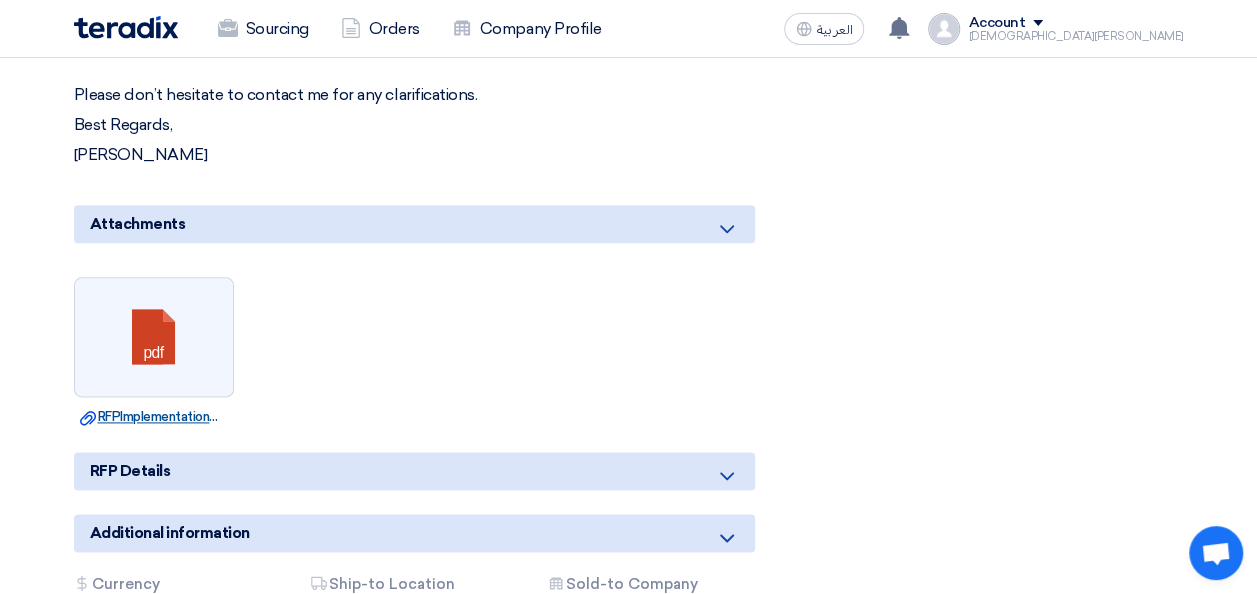 click on "Download file
RFPImplementation_of_NDR_technologyDarktrace.pdf" at bounding box center (154, 417) 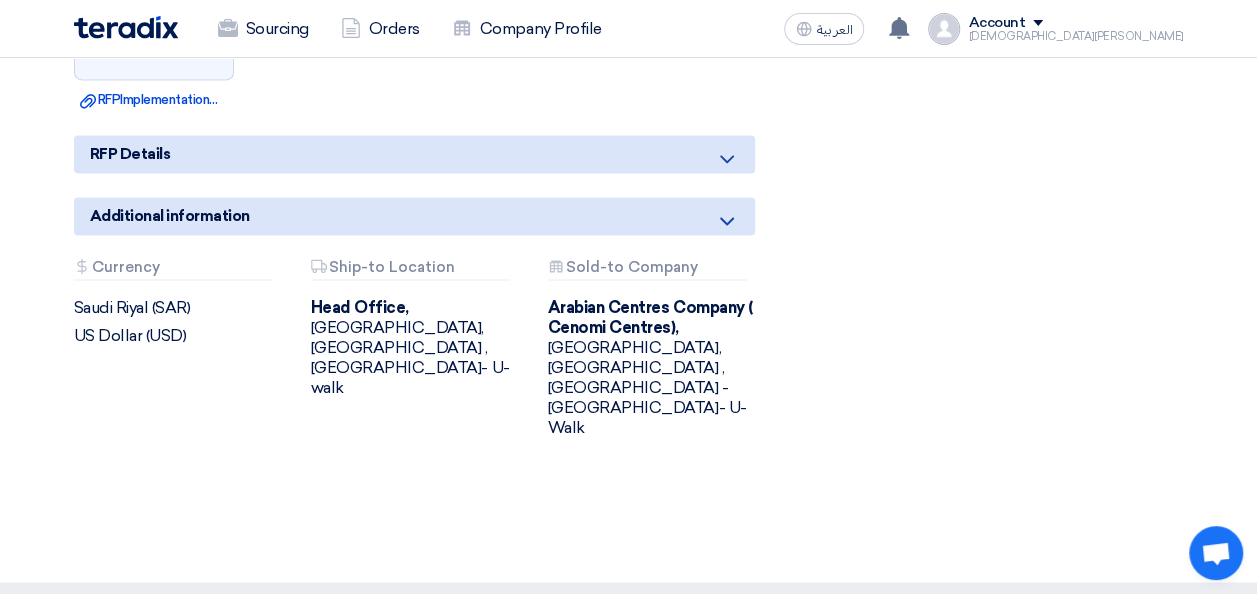 scroll, scrollTop: 1440, scrollLeft: 0, axis: vertical 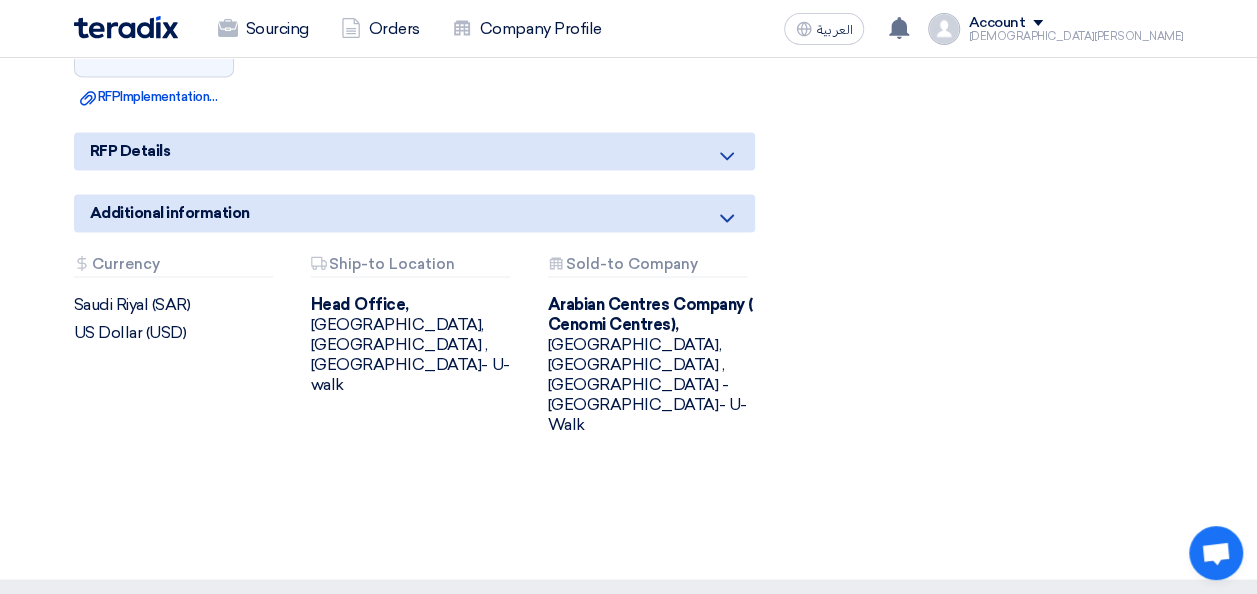 click 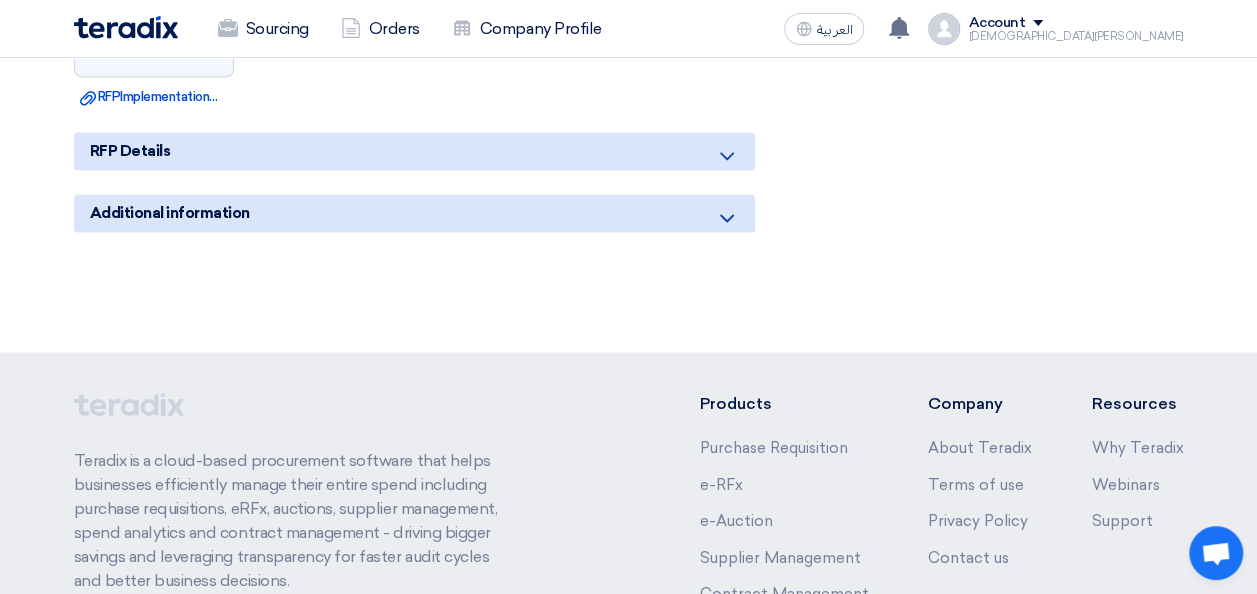 click 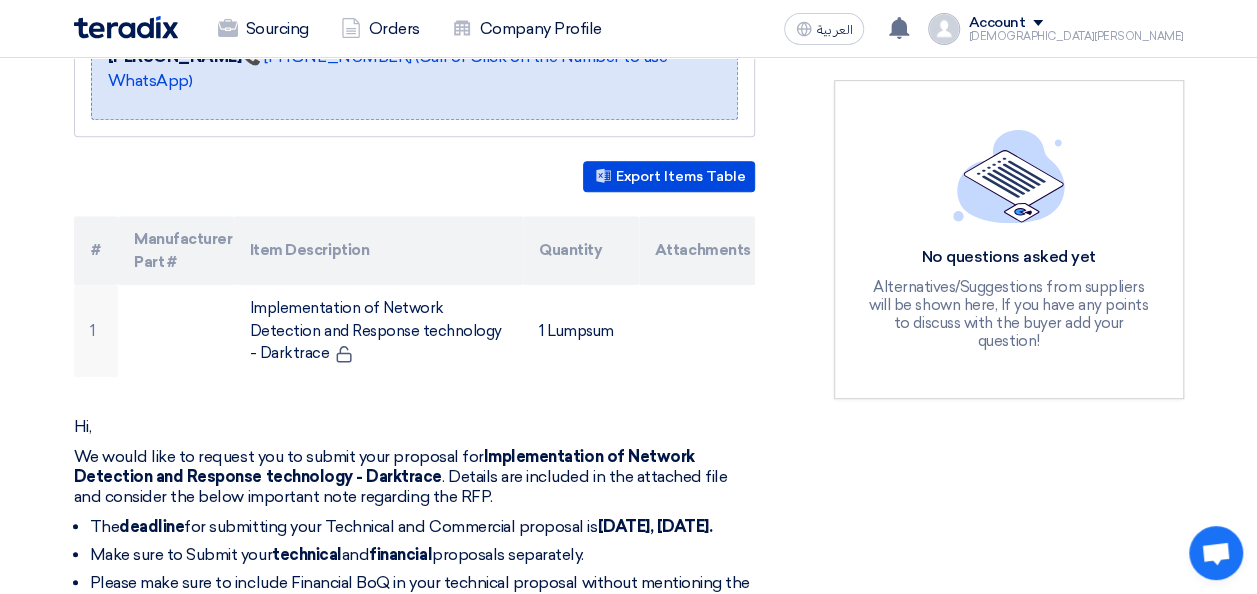 scroll, scrollTop: 520, scrollLeft: 0, axis: vertical 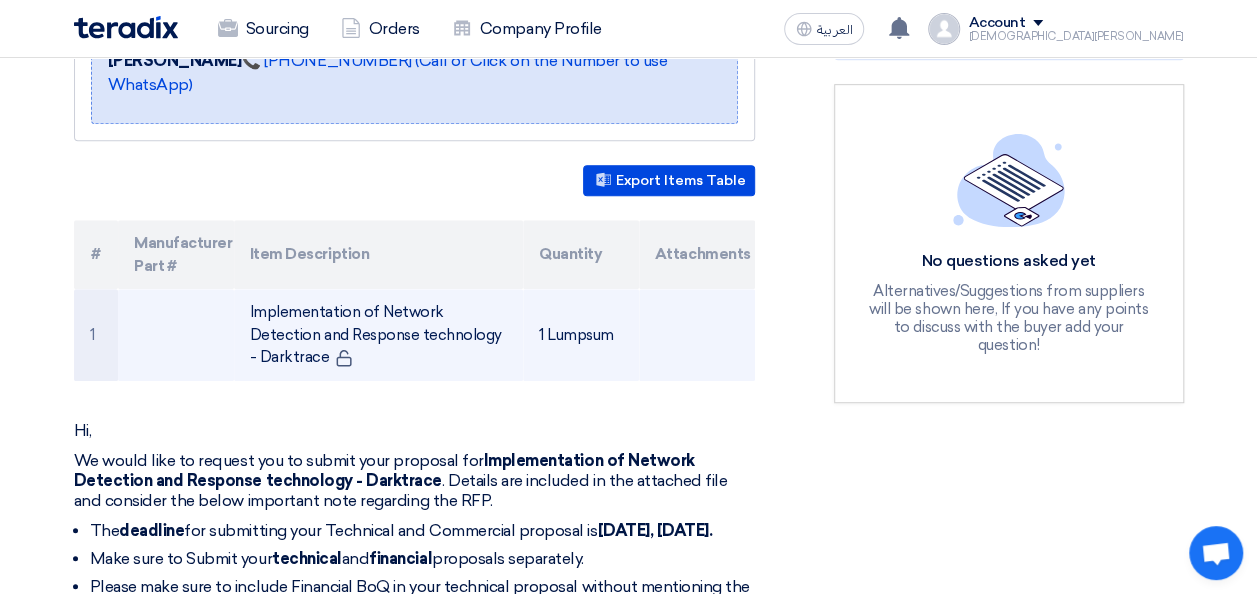 drag, startPoint x: 252, startPoint y: 286, endPoint x: 506, endPoint y: 321, distance: 256.4001 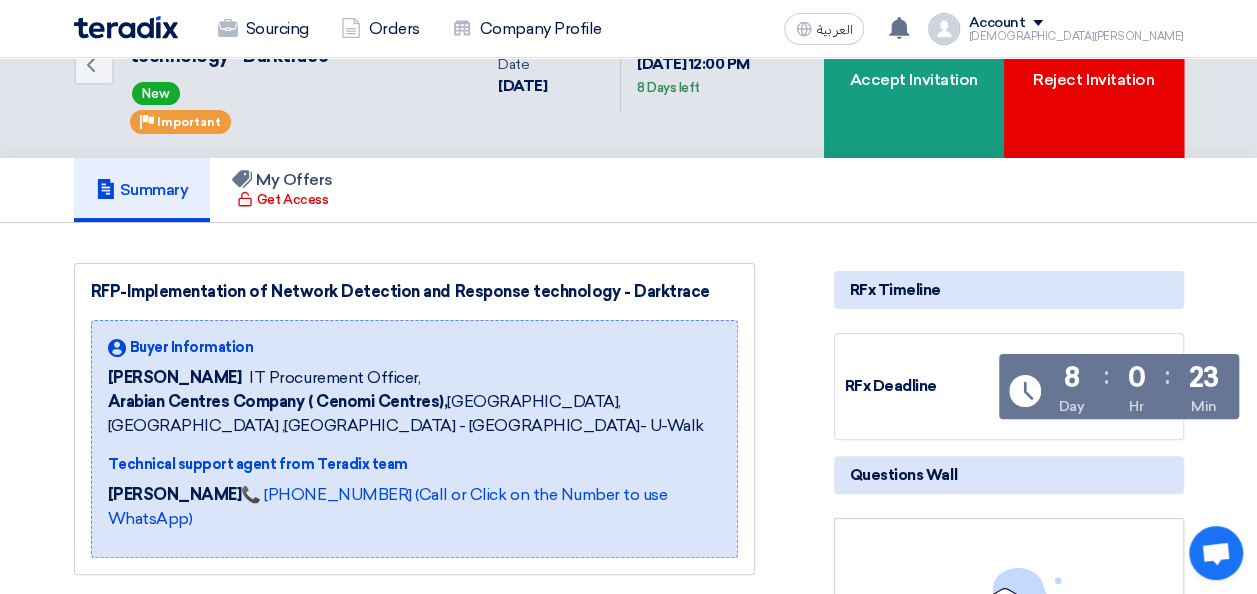 scroll, scrollTop: 0, scrollLeft: 0, axis: both 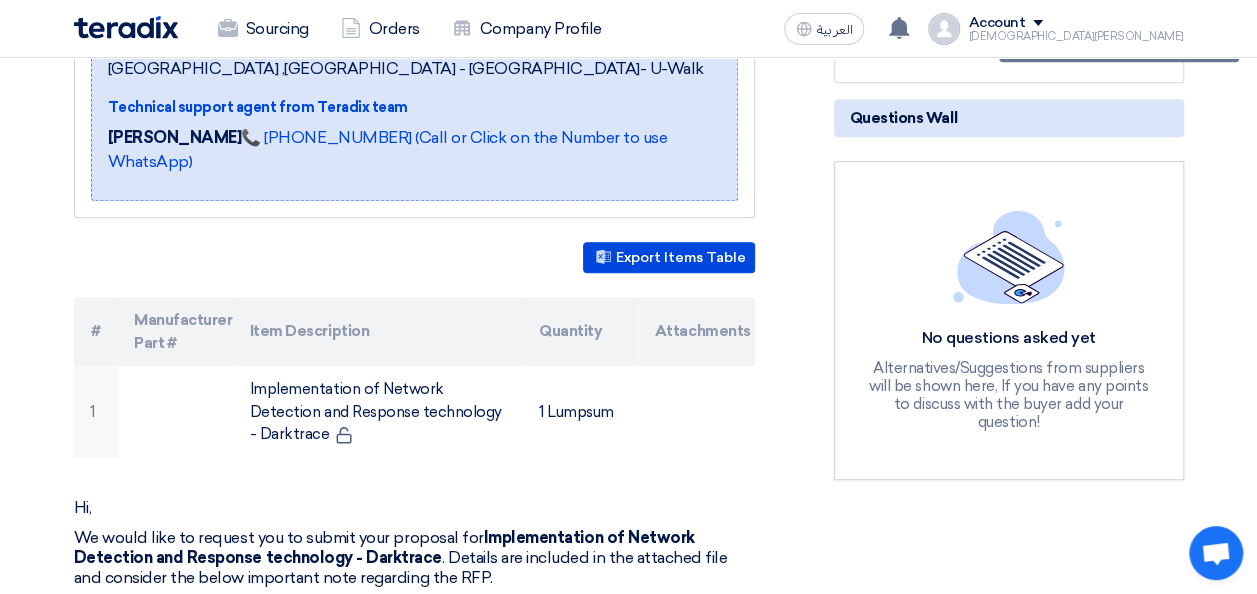 click on "No questions asked yet
Alternatives/Suggestions from suppliers will be shown here, If you have any points to discuss with the buyer add your question!" 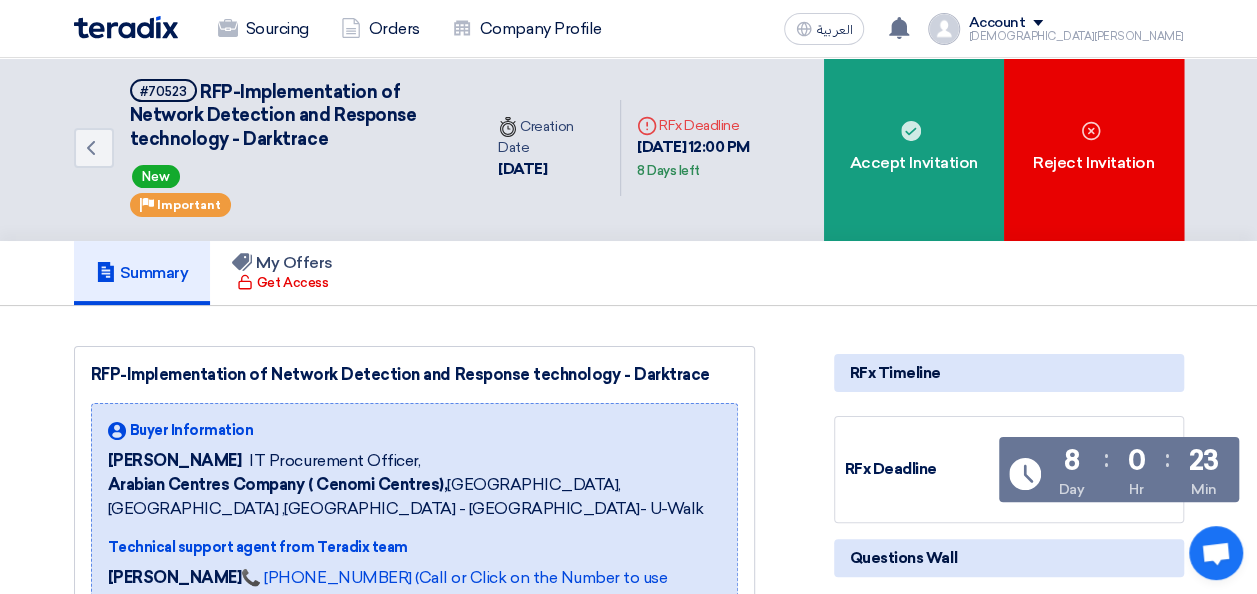 scroll, scrollTop: 0, scrollLeft: 0, axis: both 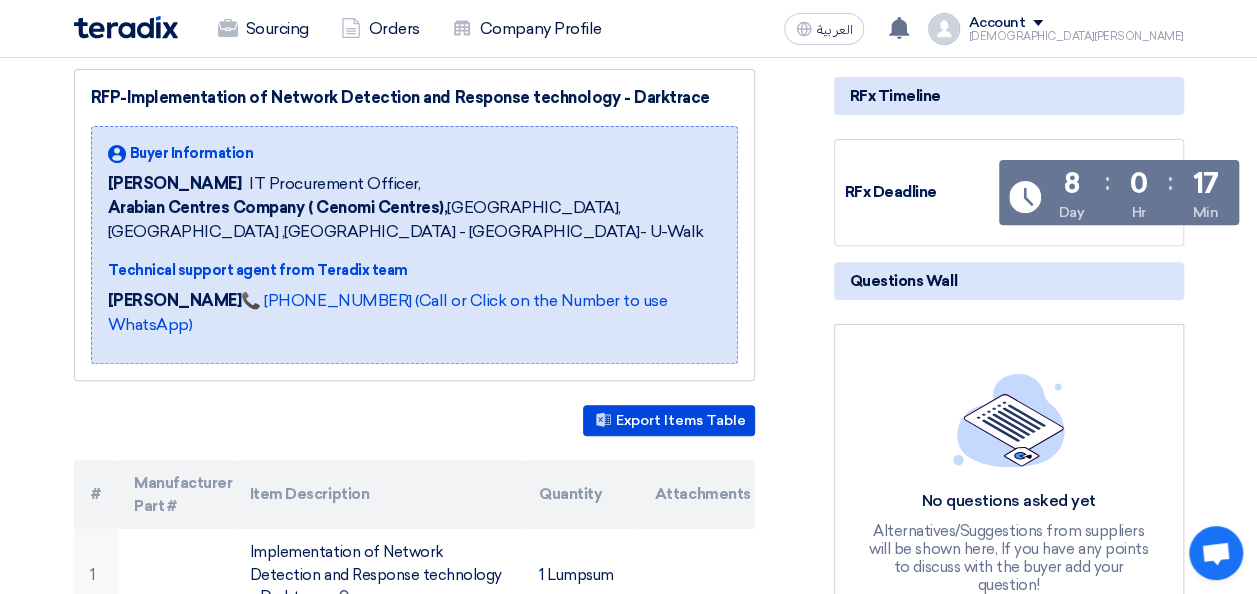 click on "RFP-Implementation of Network Detection and Response technology - Darktrace
Buyer Information
Faizan Ahmed
IT Procurement Officer,
Arabian Centres Company ( Cenomi Centres),  Riyadh, Saudi Arabia
,Riyadh - King Saud University- U-Walk
Technical support agent from Teradix team
Rawan Wesam 📞 +201126222664 (Call or Click on the Number to use WhatsApp)" 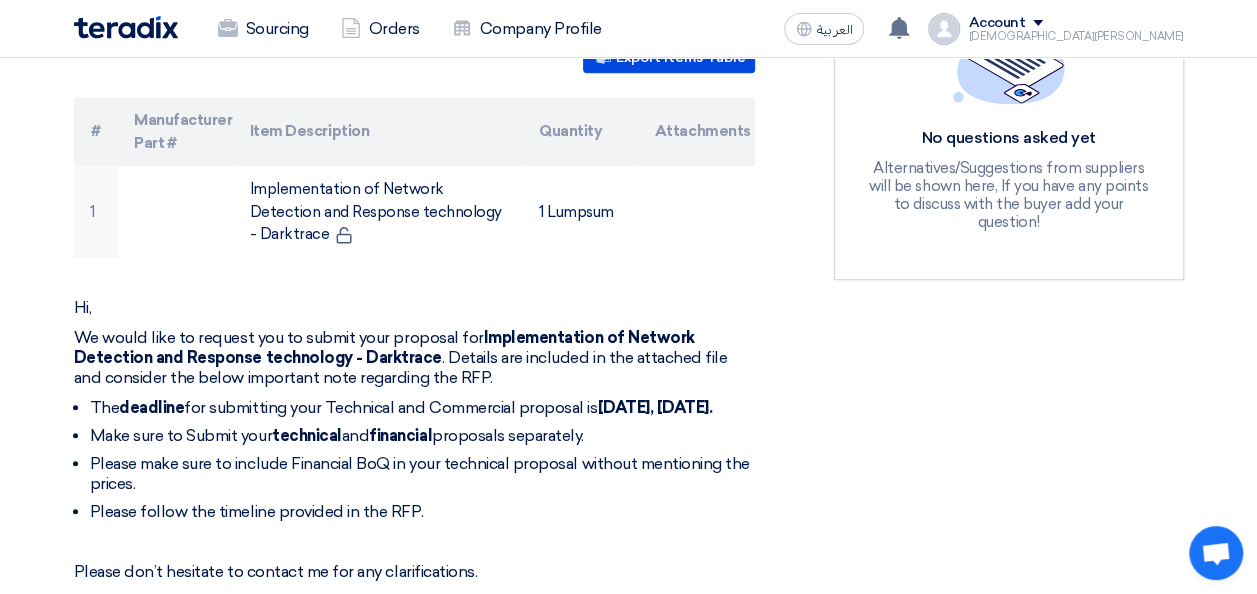 scroll, scrollTop: 638, scrollLeft: 0, axis: vertical 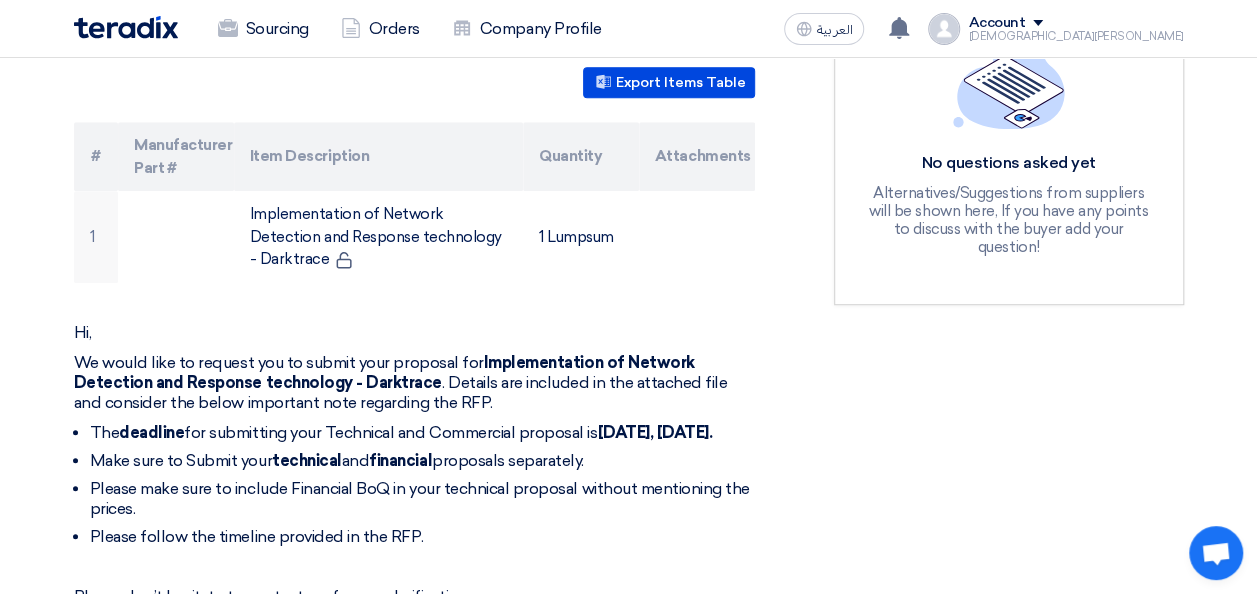 click on "RFx Timeline
RFx Deadline
Time Remaining
8
Day
:
0
Hr
:
16
Min
Questions Wall
No questions asked yet
Alternatives/Suggestions from suppliers will be shown here, If you have any points to discuss with the buyer add your question!" 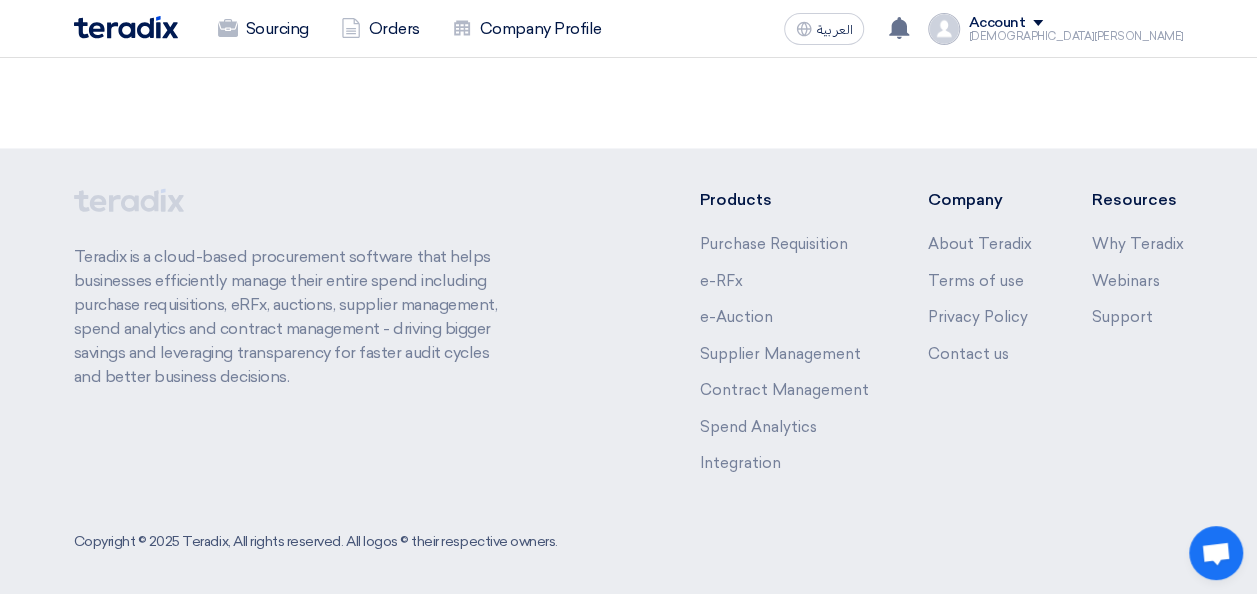 scroll, scrollTop: 0, scrollLeft: 0, axis: both 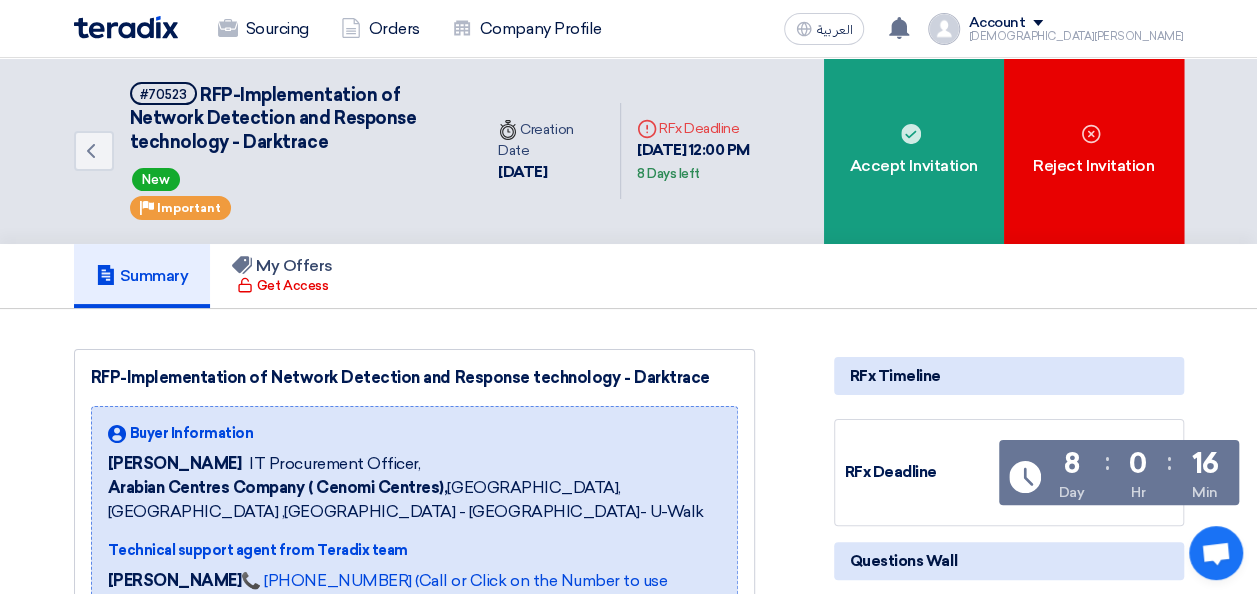 click on "Account" 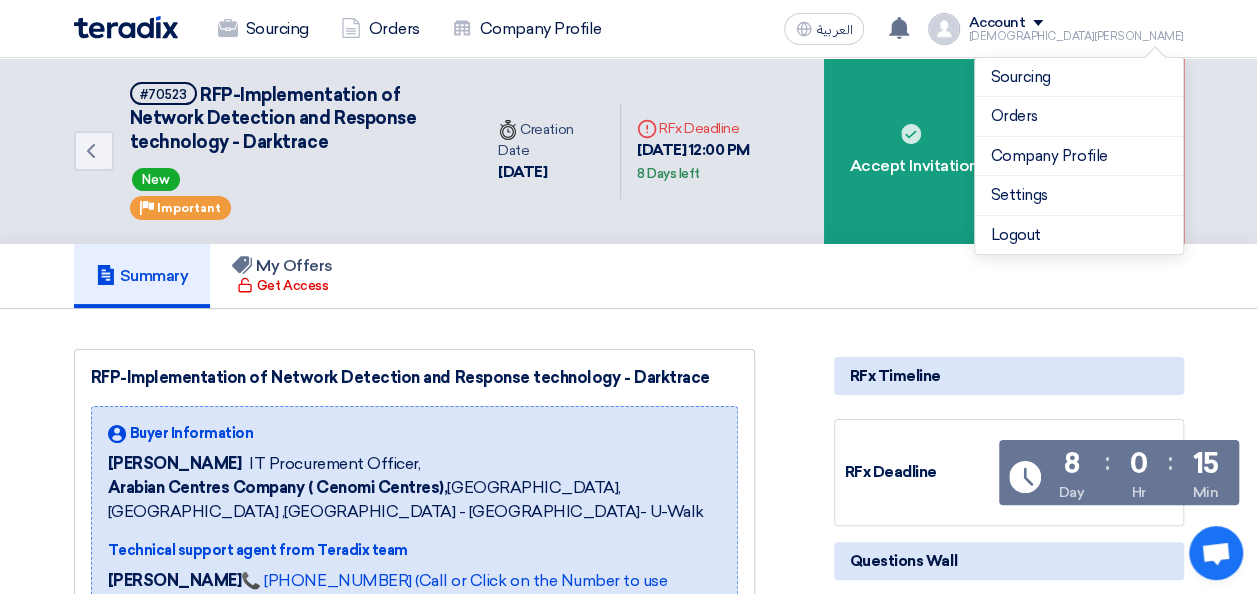 click on "Summary
My Offers
Get Access" 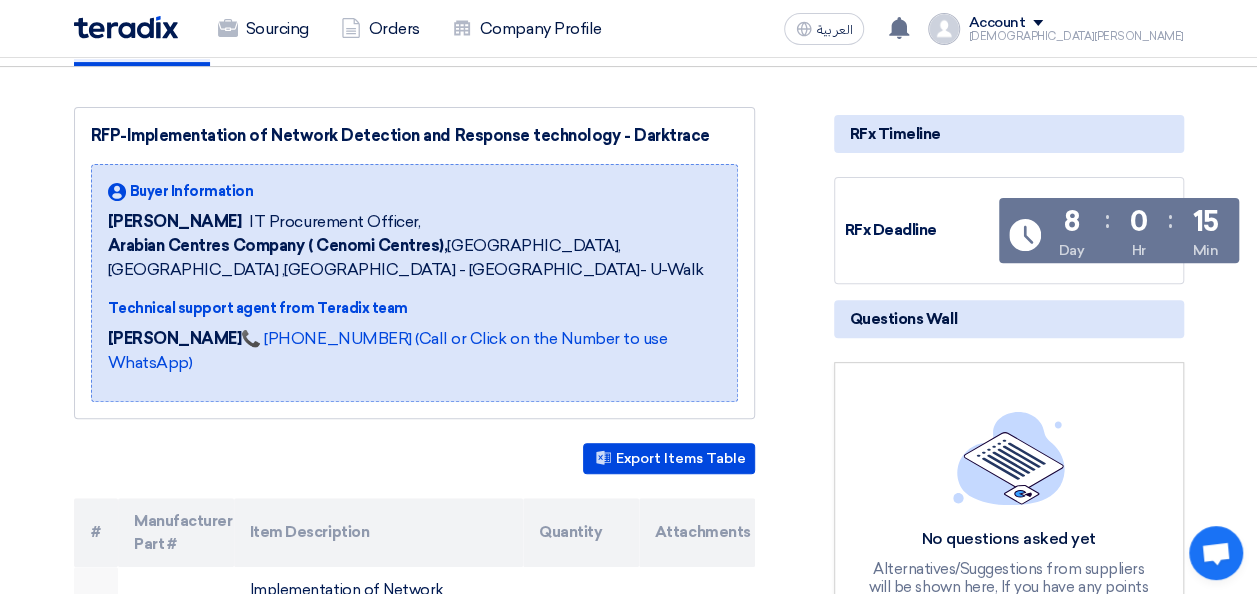 scroll, scrollTop: 245, scrollLeft: 0, axis: vertical 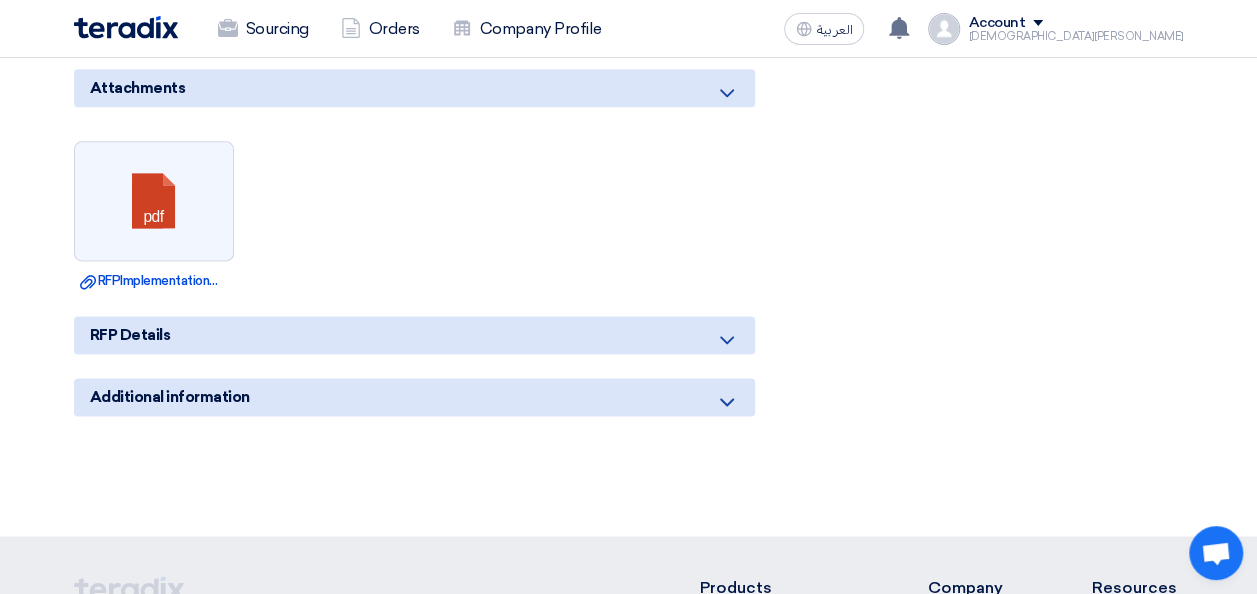 click 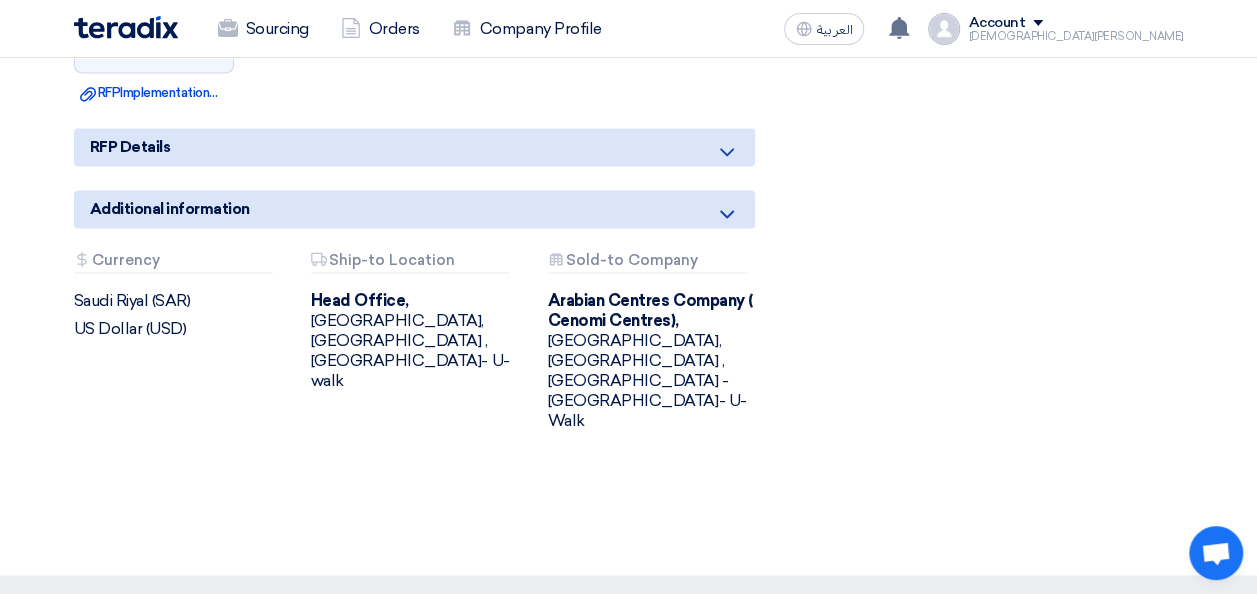 scroll, scrollTop: 1450, scrollLeft: 0, axis: vertical 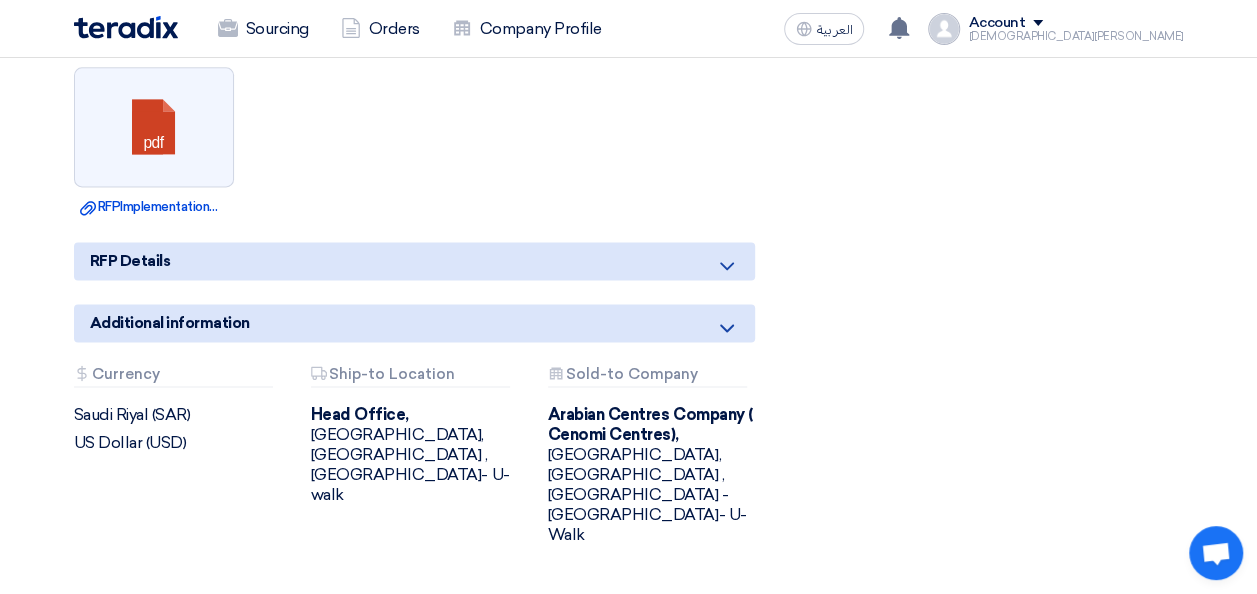 drag, startPoint x: 1253, startPoint y: 428, endPoint x: 1259, endPoint y: 506, distance: 78.23043 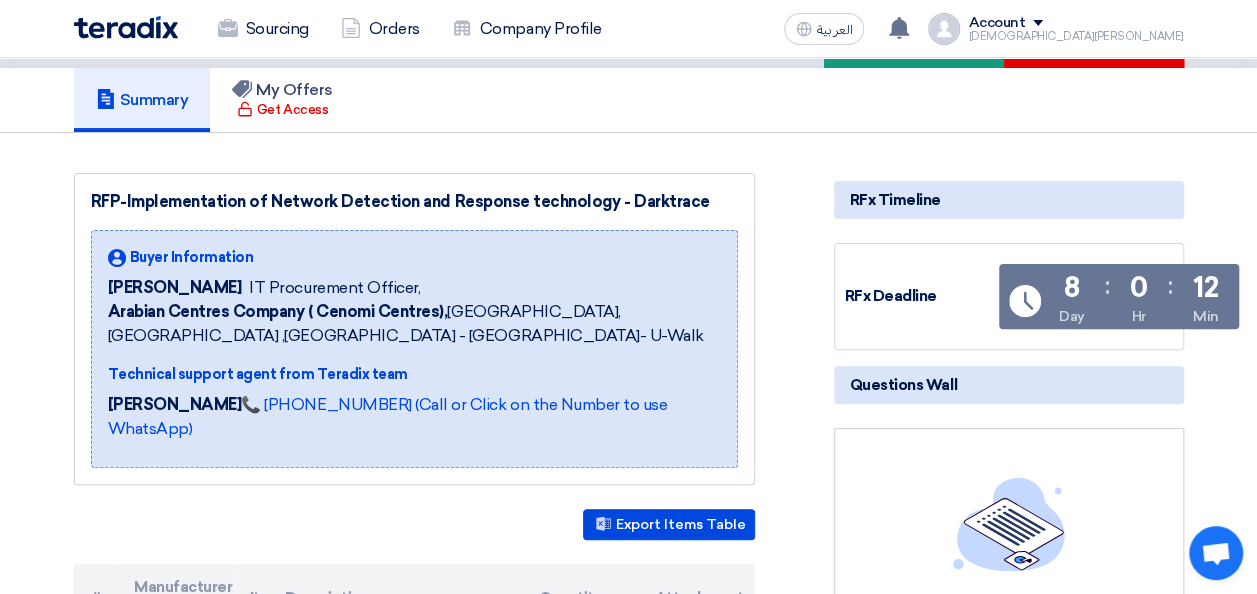 scroll, scrollTop: 0, scrollLeft: 0, axis: both 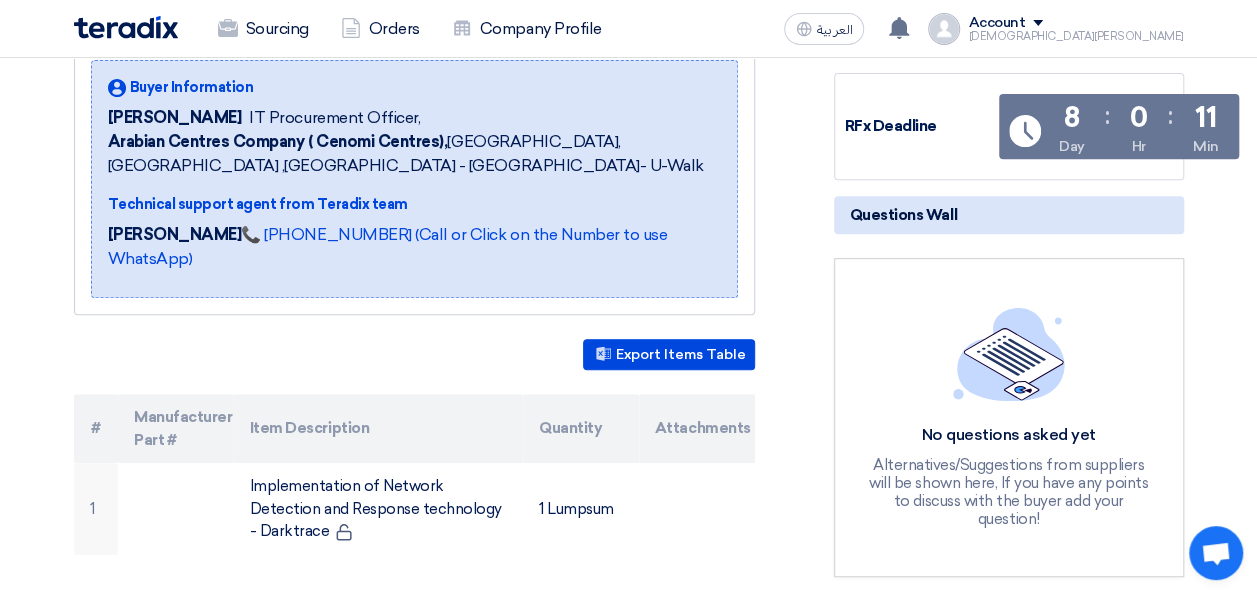 click on "No questions asked yet
Alternatives/Suggestions from suppliers will be shown here, If you have any points to discuss with the buyer add your question!" 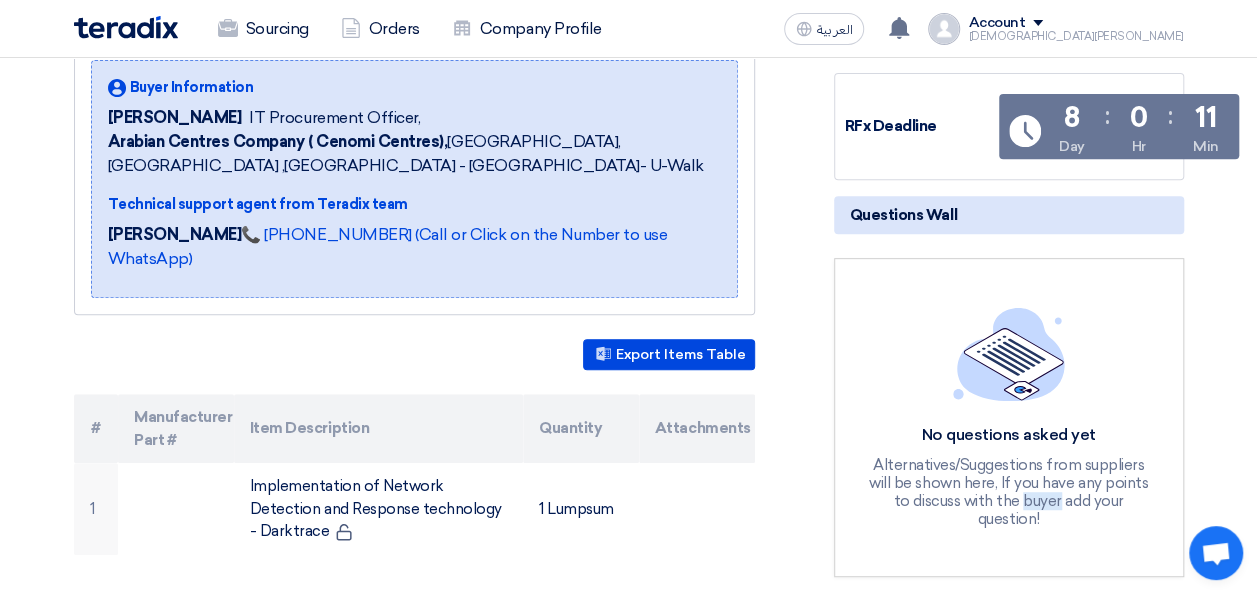 click on "Alternatives/Suggestions from suppliers will be shown here, If you have any points to discuss with the buyer add your question!" 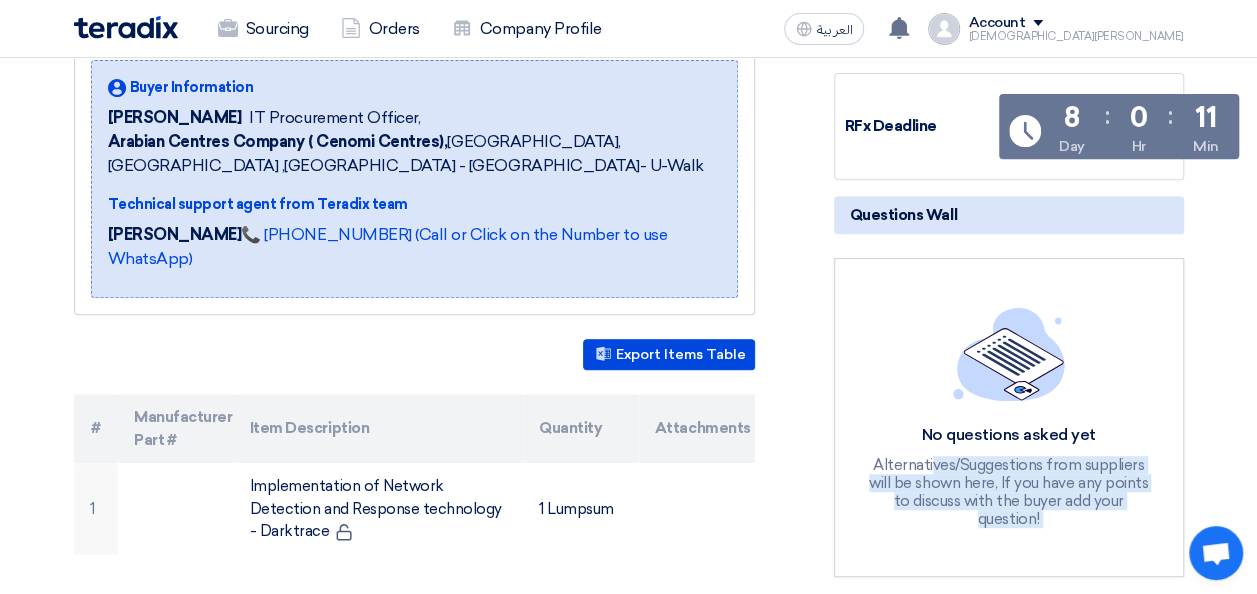 click on "Alternatives/Suggestions from suppliers will be shown here, If you have any points to discuss with the buyer add your question!" 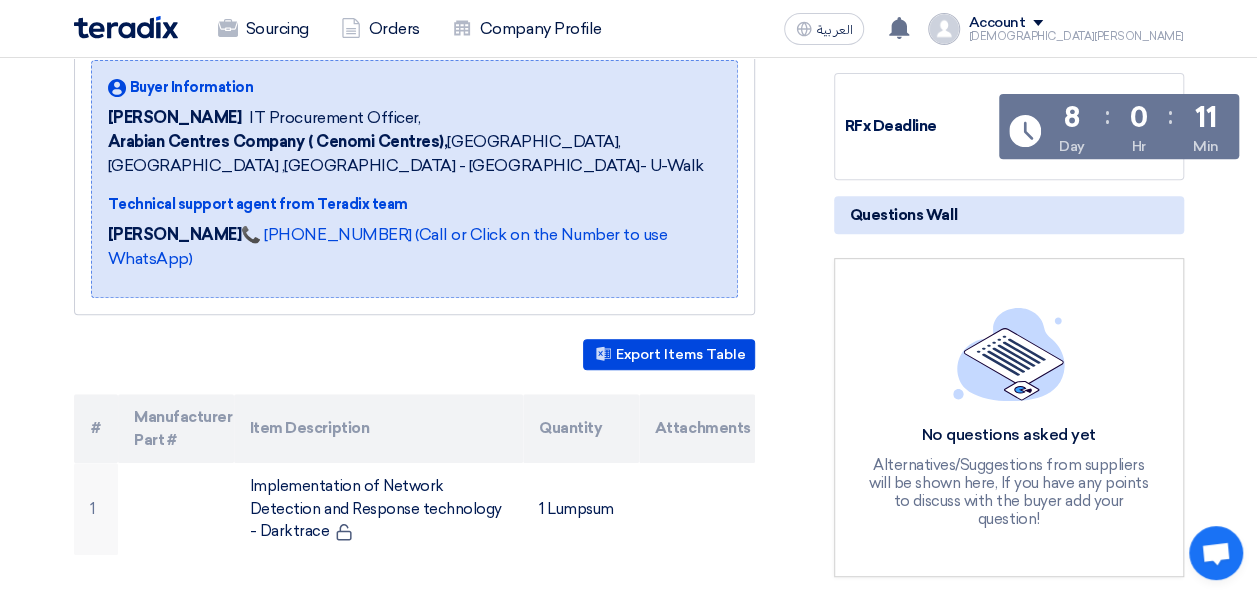 click at bounding box center [1216, 555] 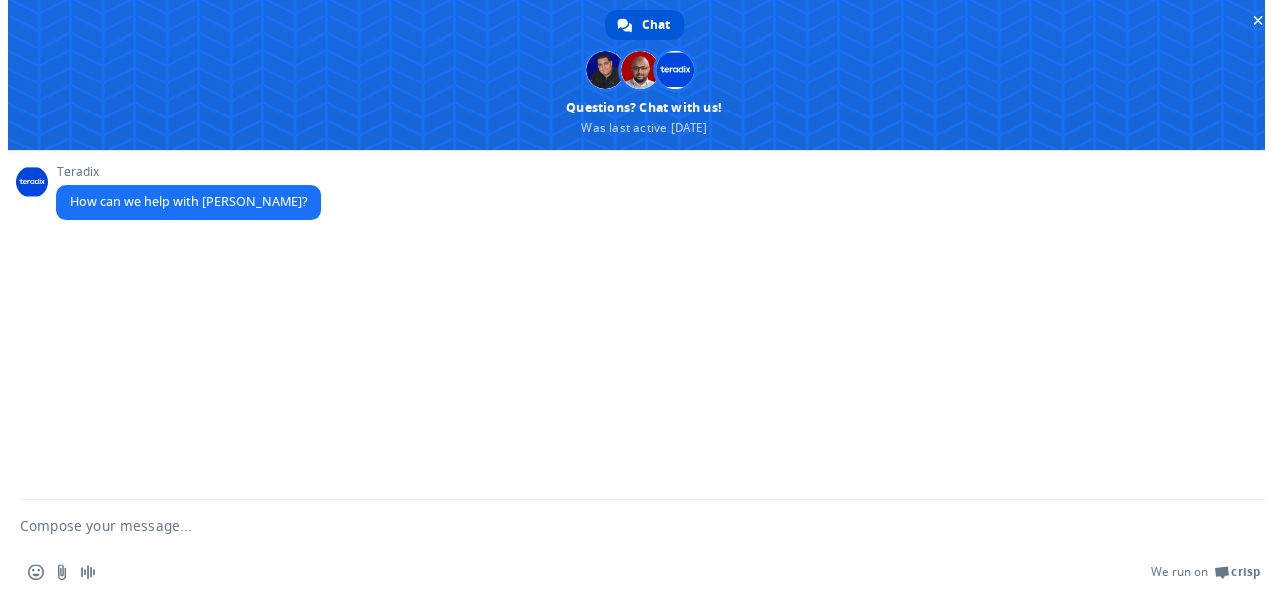 scroll, scrollTop: 0, scrollLeft: 0, axis: both 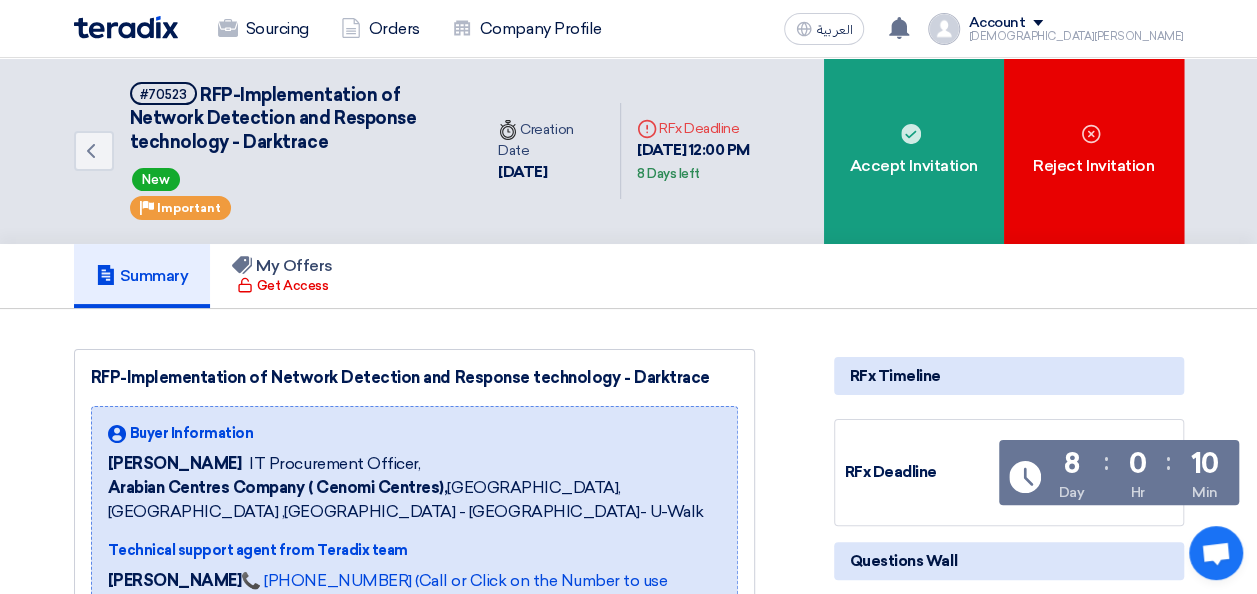drag, startPoint x: 721, startPoint y: 128, endPoint x: 604, endPoint y: 117, distance: 117.51595 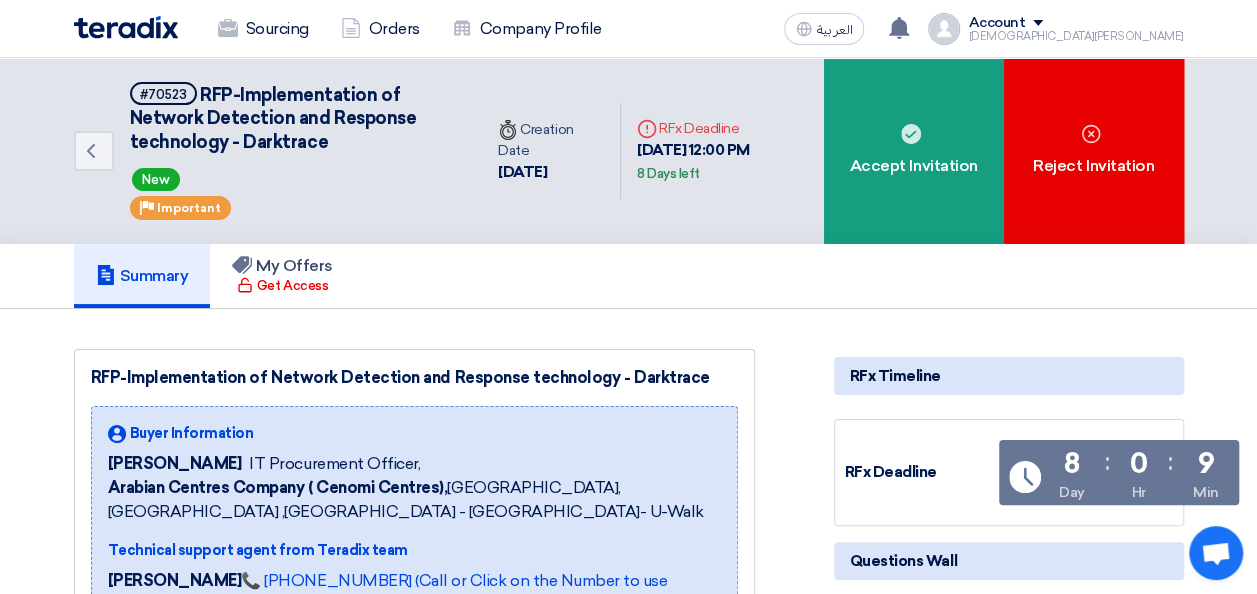 drag, startPoint x: 642, startPoint y: 123, endPoint x: 756, endPoint y: 146, distance: 116.297035 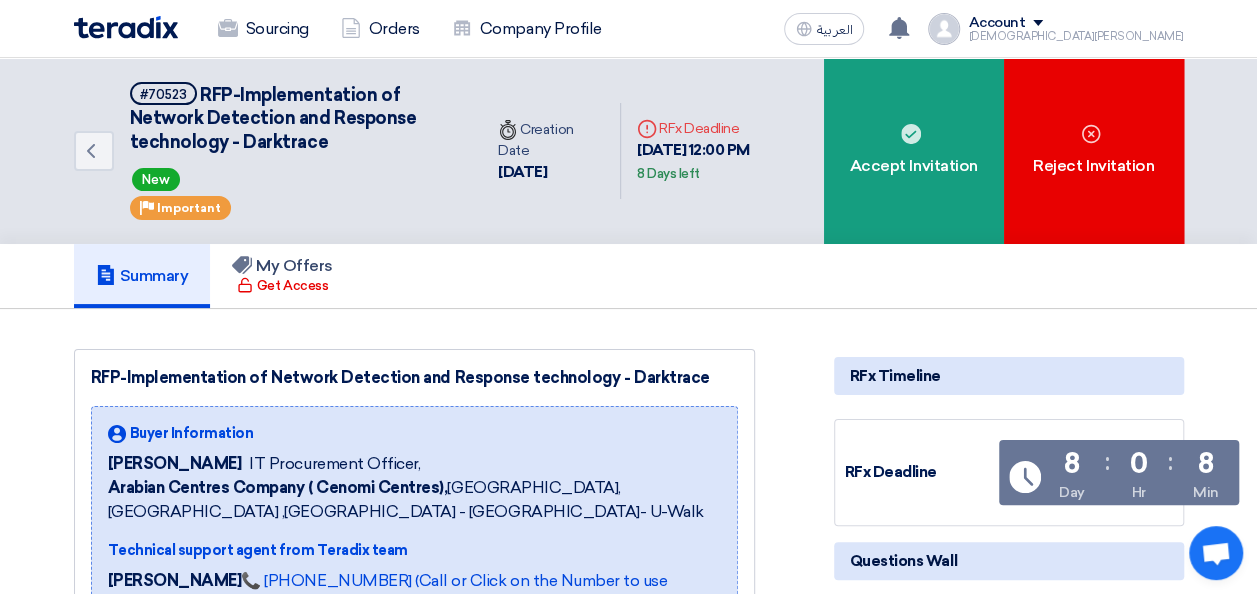 drag, startPoint x: 756, startPoint y: 146, endPoint x: 722, endPoint y: 42, distance: 109.41663 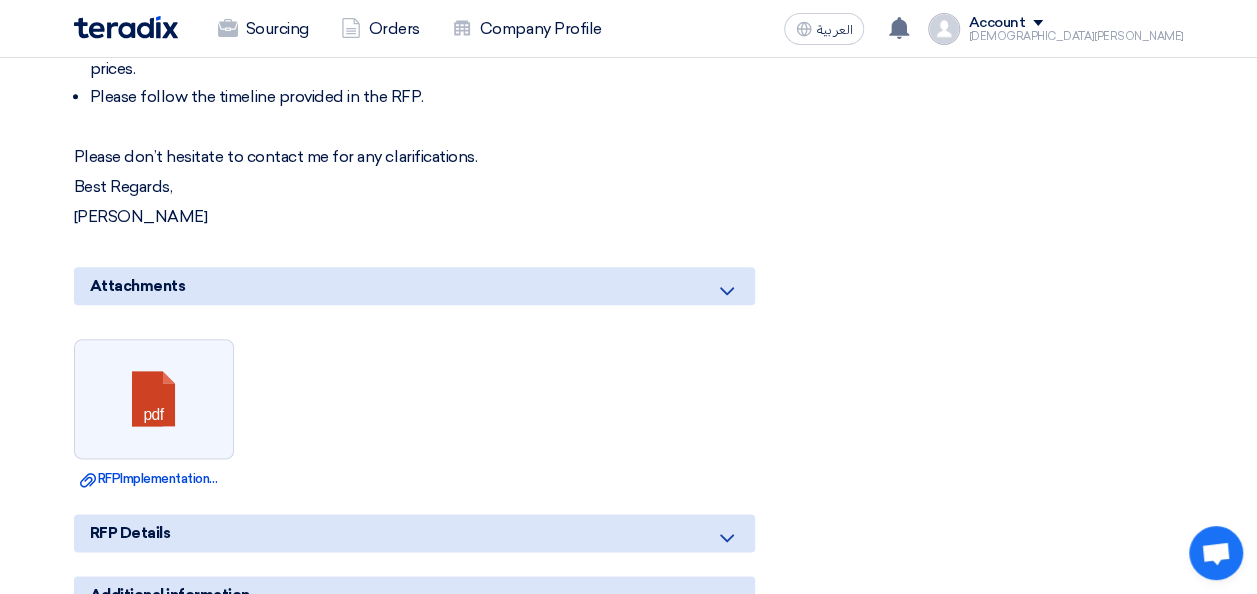 scroll, scrollTop: 1063, scrollLeft: 0, axis: vertical 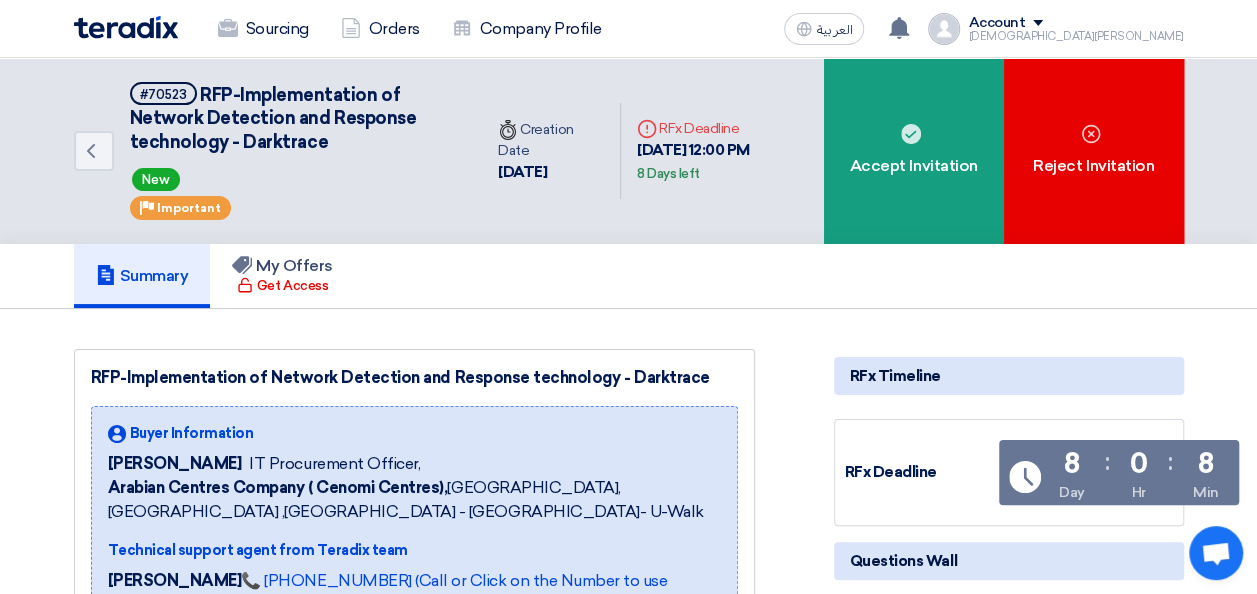 drag, startPoint x: 1254, startPoint y: 64, endPoint x: 1259, endPoint y: 50, distance: 14.866069 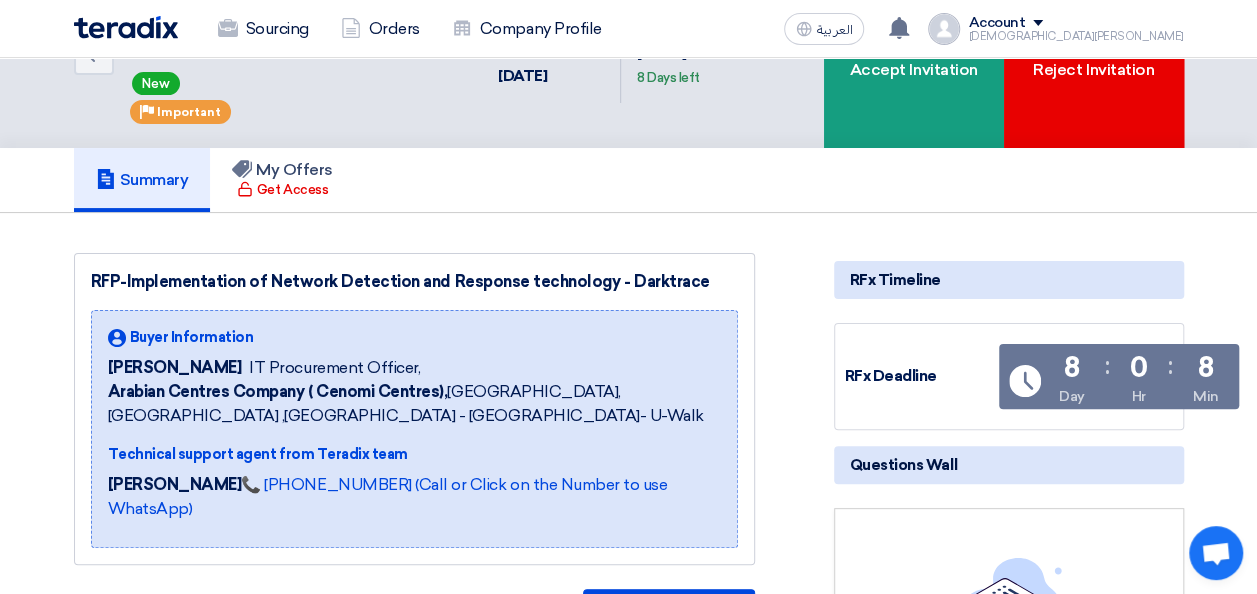 scroll, scrollTop: 0, scrollLeft: 0, axis: both 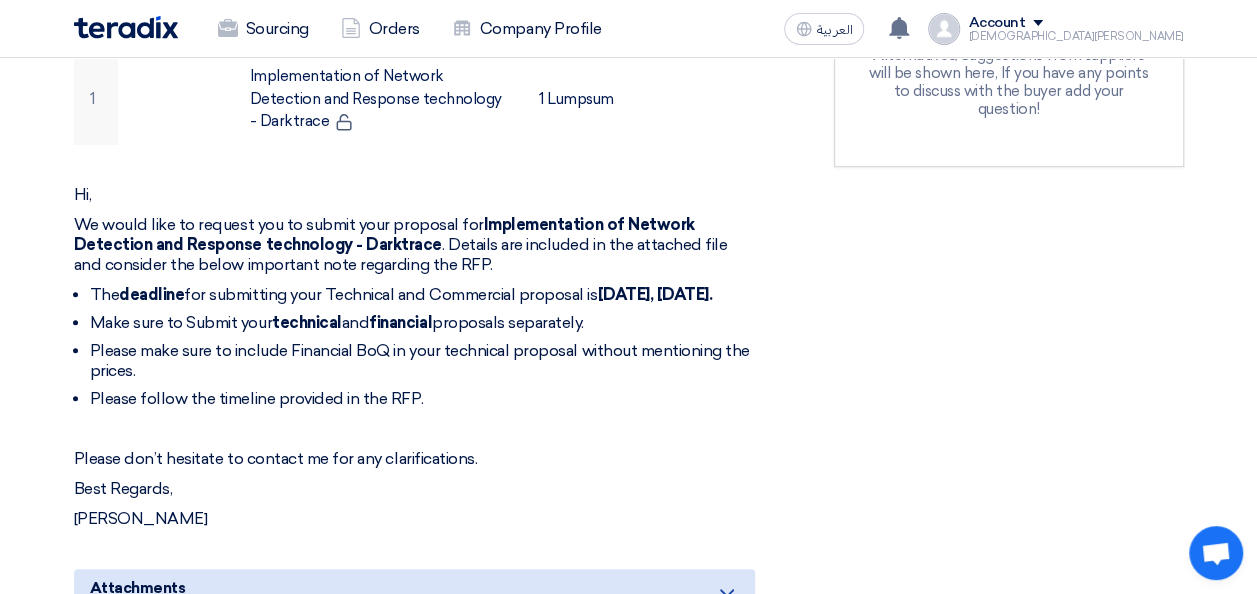 drag, startPoint x: 1250, startPoint y: 212, endPoint x: 1266, endPoint y: 231, distance: 24.839485 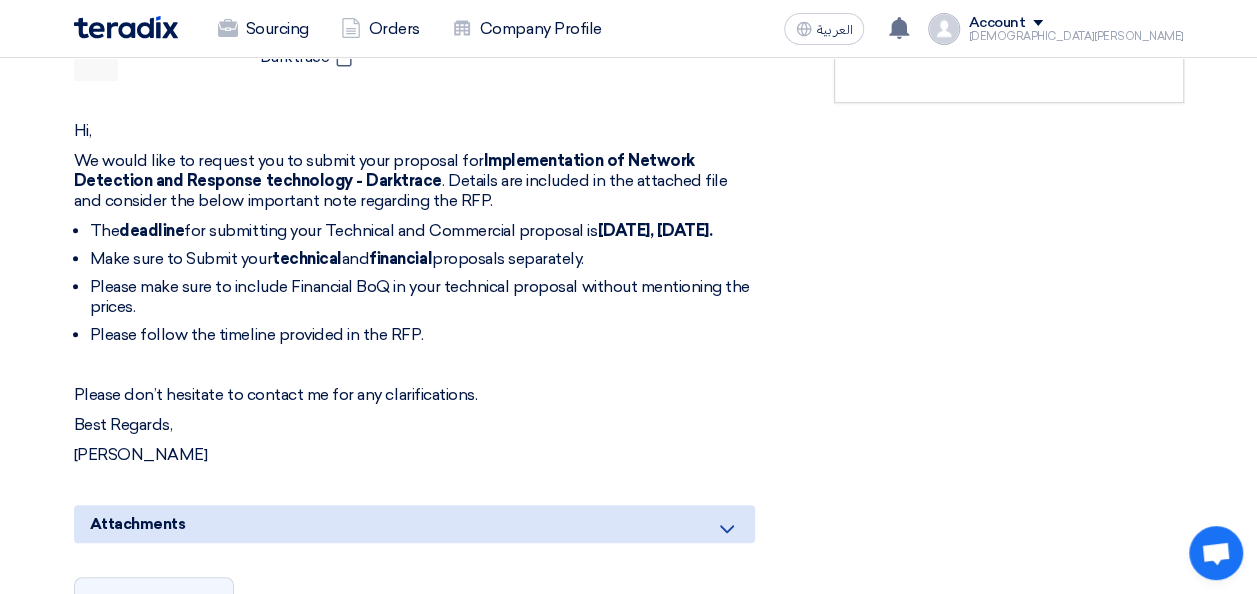 scroll, scrollTop: 855, scrollLeft: 0, axis: vertical 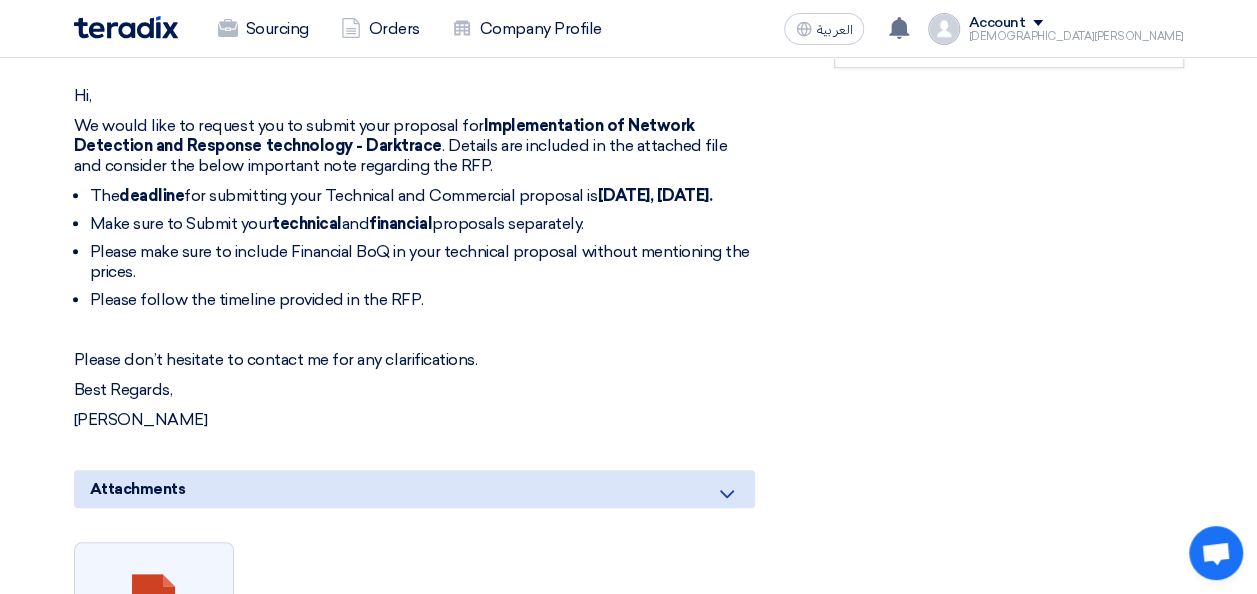 drag, startPoint x: 1256, startPoint y: 254, endPoint x: 1264, endPoint y: 276, distance: 23.409399 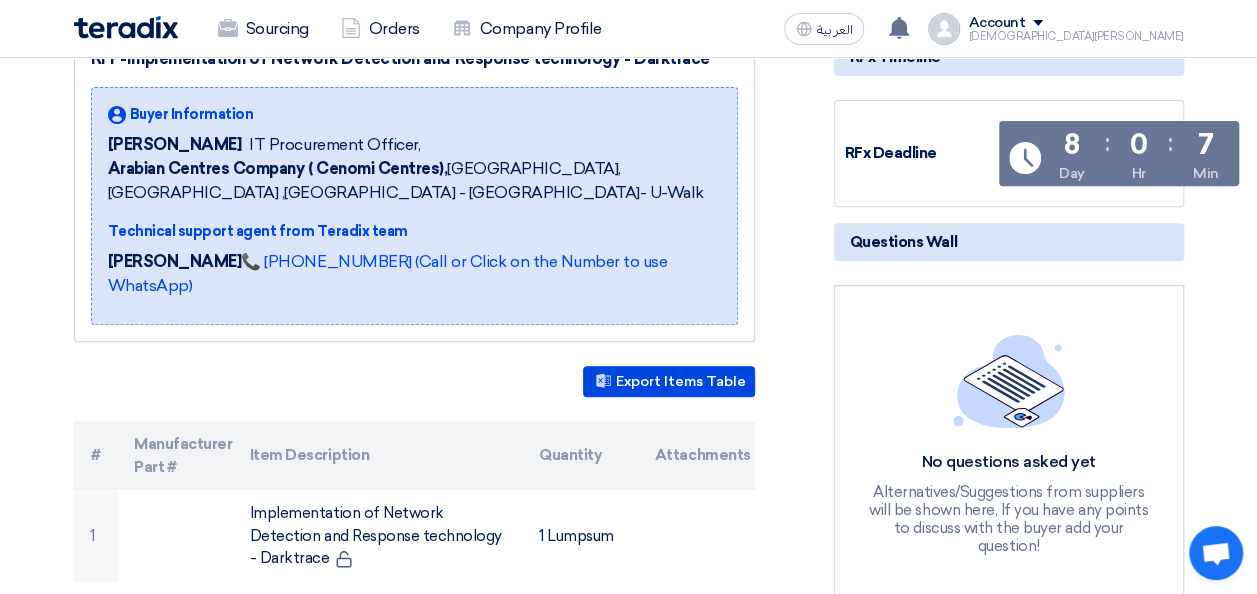 scroll, scrollTop: 322, scrollLeft: 0, axis: vertical 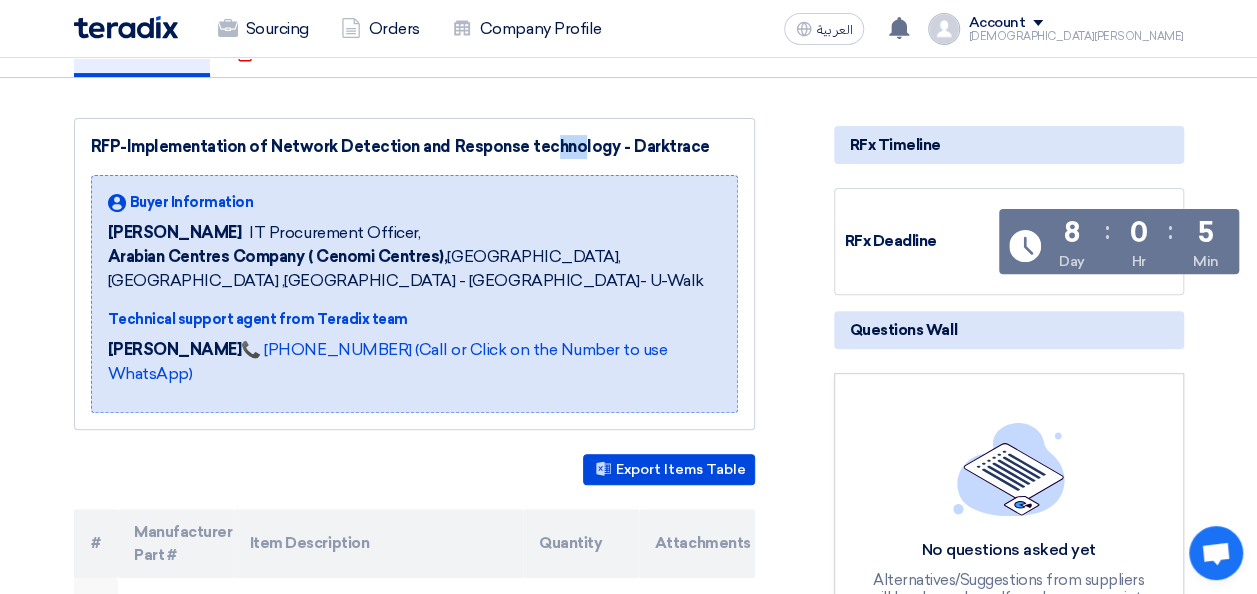 drag, startPoint x: 466, startPoint y: 142, endPoint x: 500, endPoint y: 146, distance: 34.234486 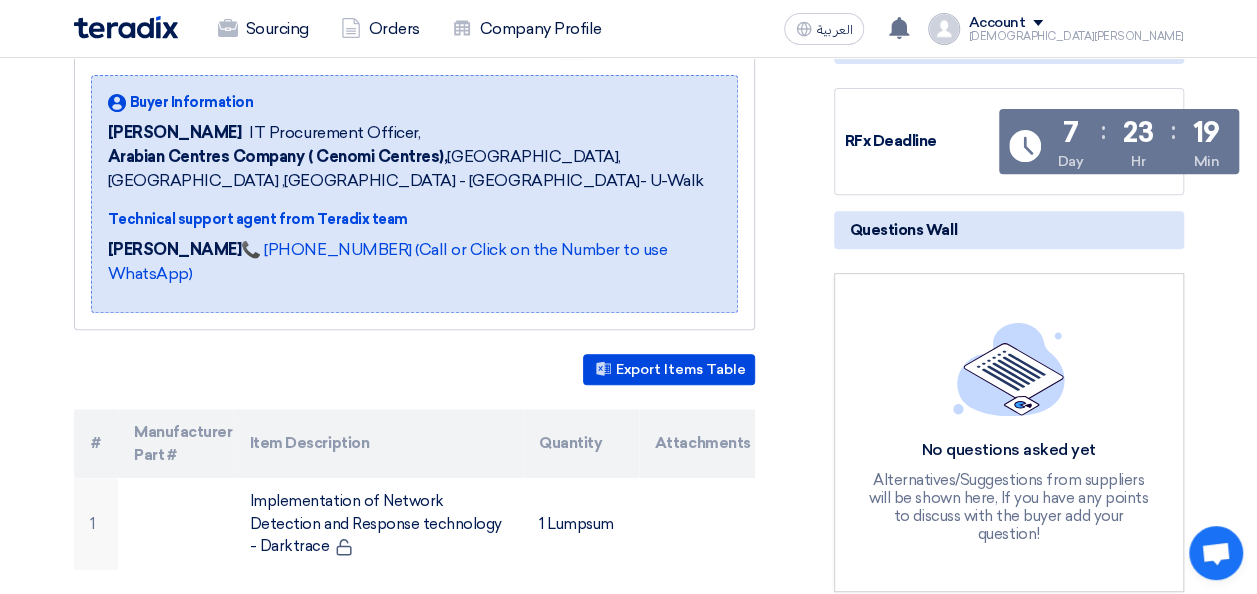 scroll, scrollTop: 0, scrollLeft: 0, axis: both 